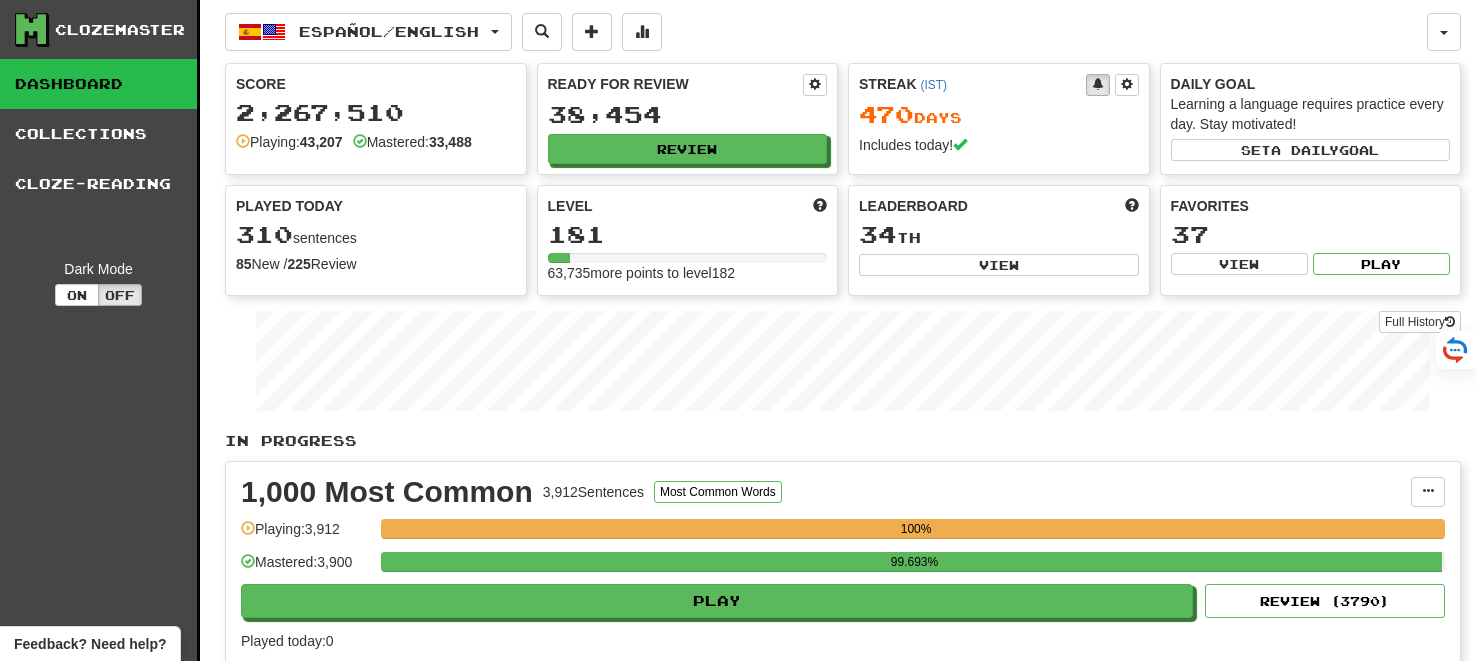 scroll, scrollTop: 0, scrollLeft: 0, axis: both 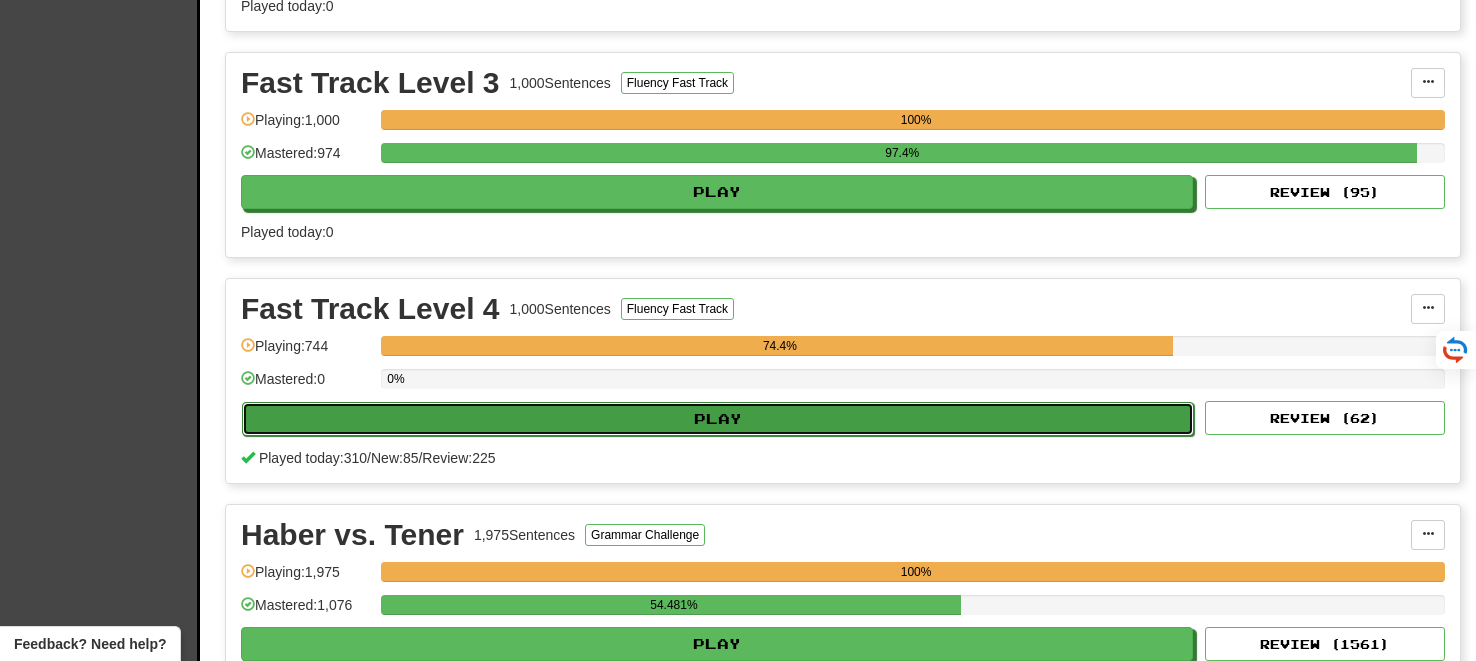 click on "Play" at bounding box center [718, 419] 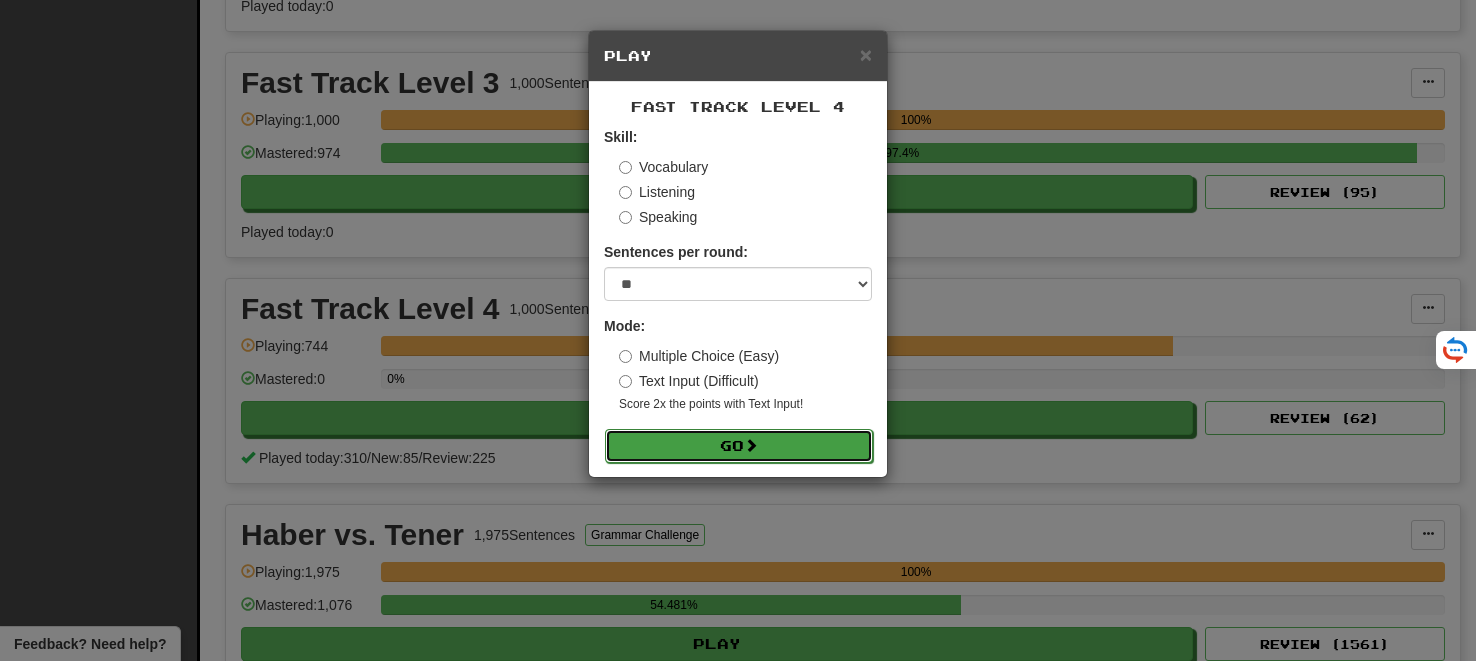 click on "Go" at bounding box center [739, 446] 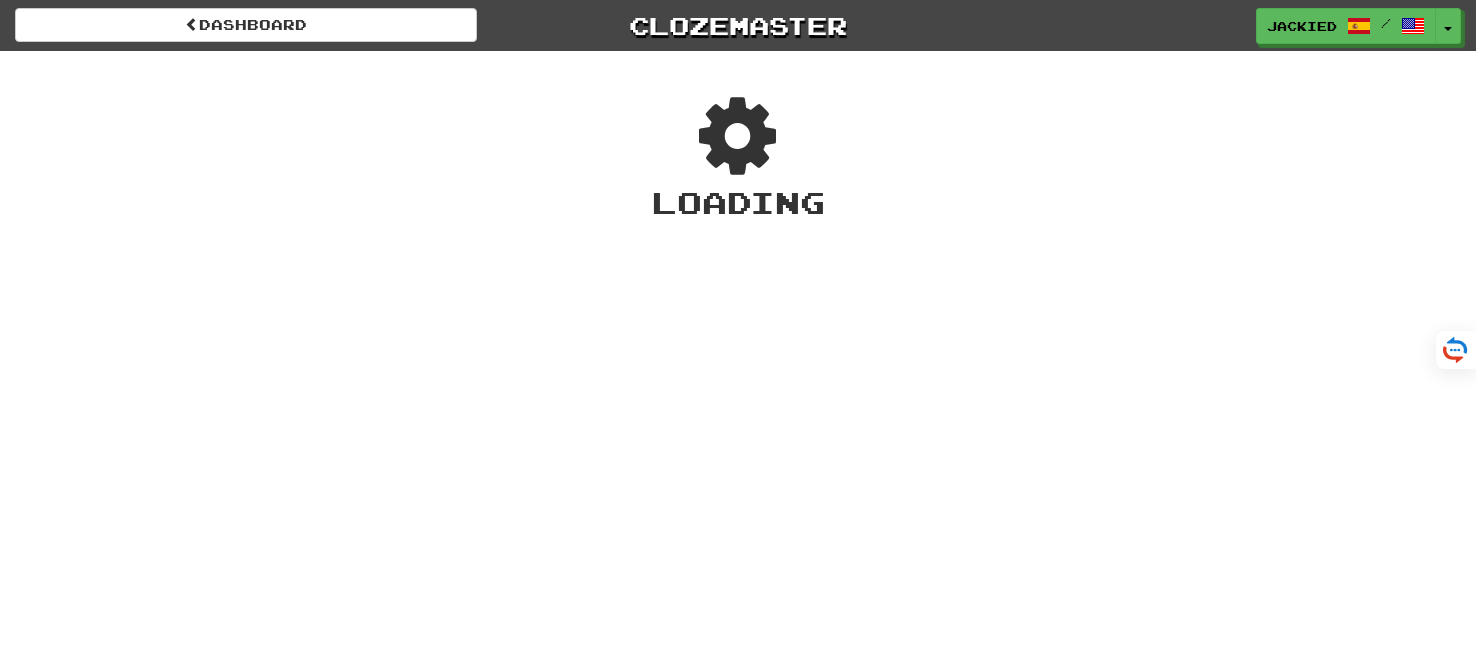 scroll, scrollTop: 0, scrollLeft: 0, axis: both 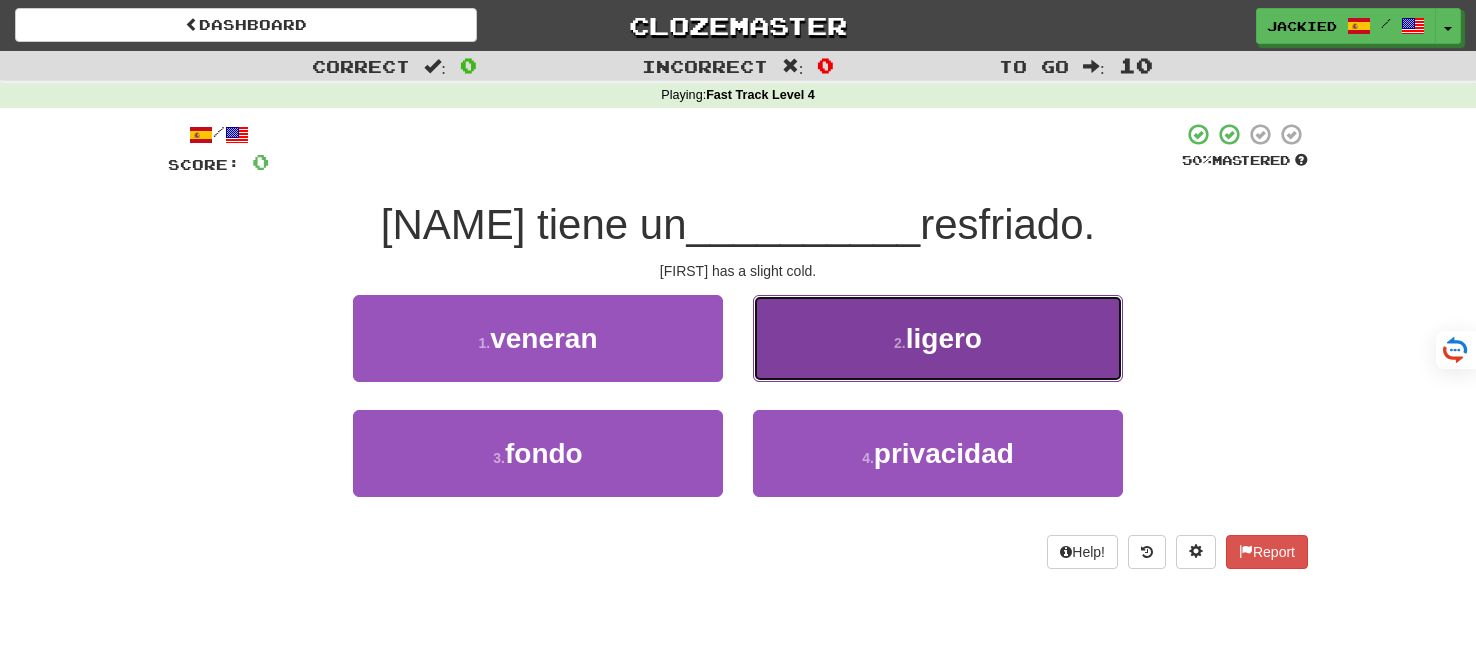 click on "2 .  ligero" at bounding box center [938, 338] 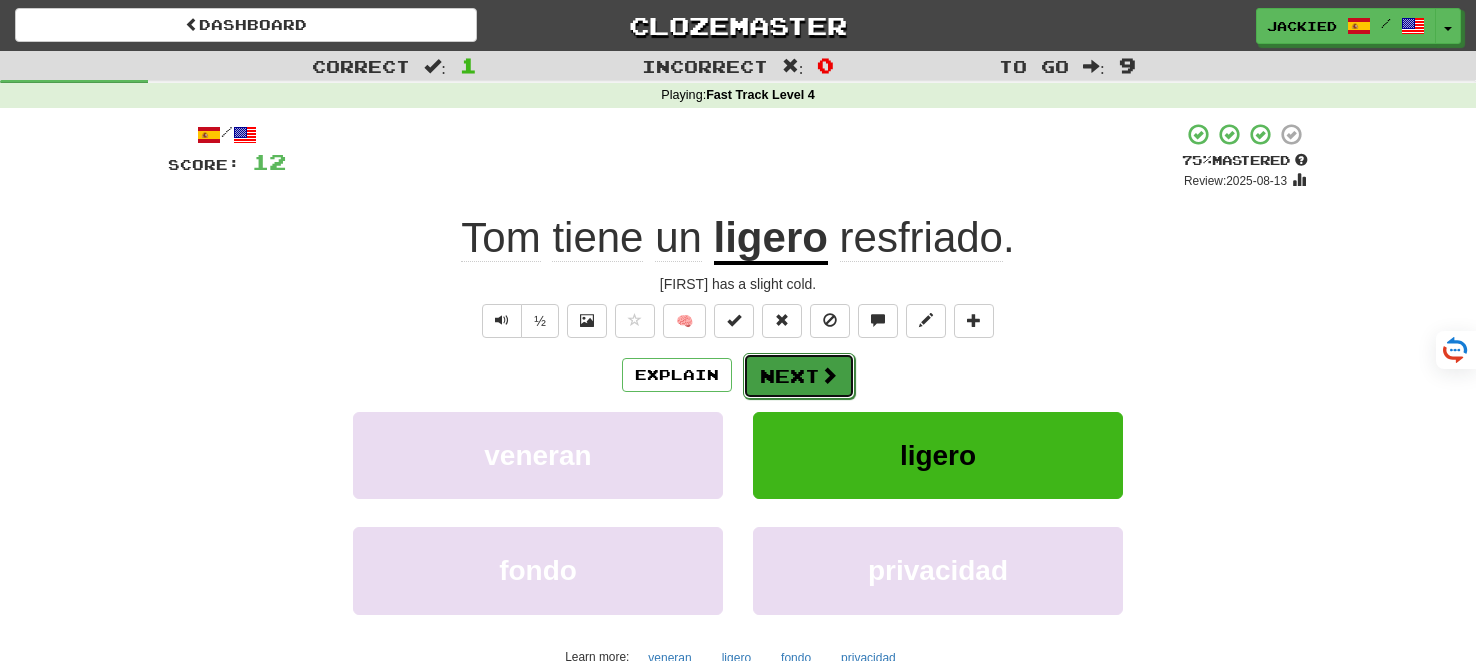 click on "Next" at bounding box center (799, 376) 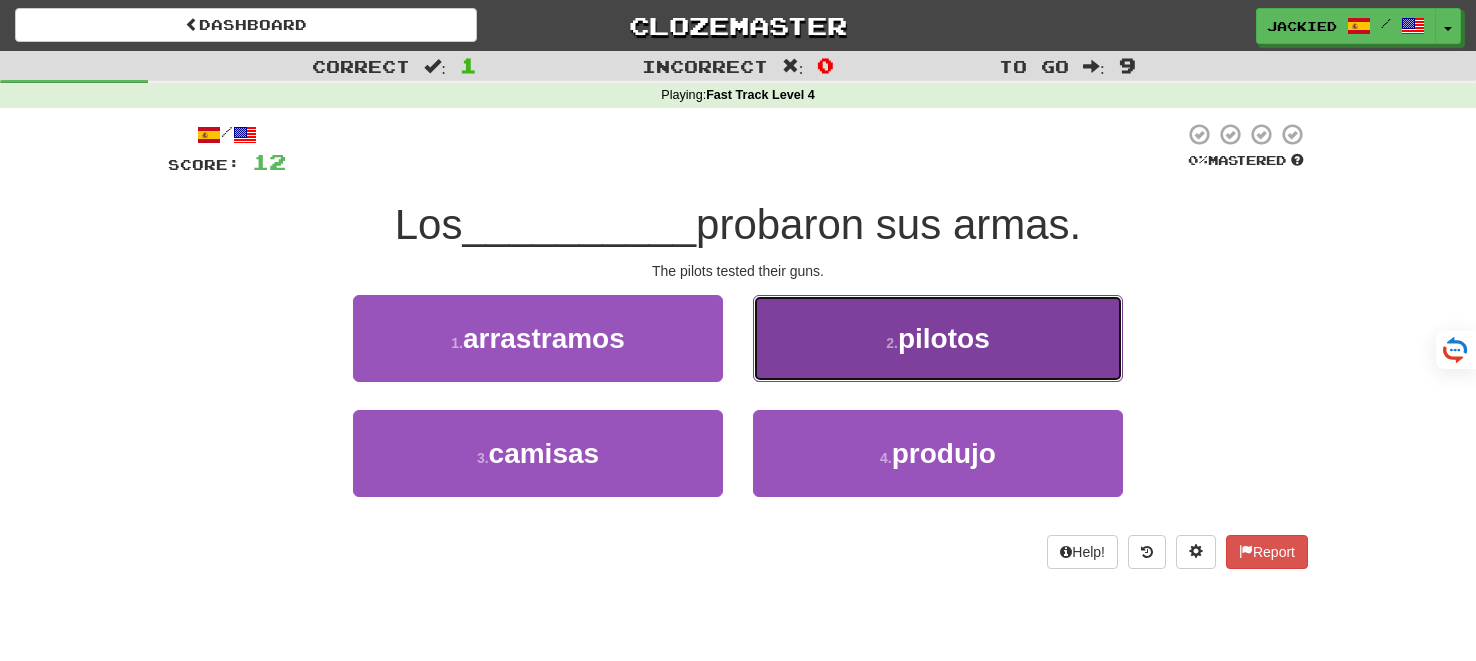 click on "pilotos" at bounding box center (944, 338) 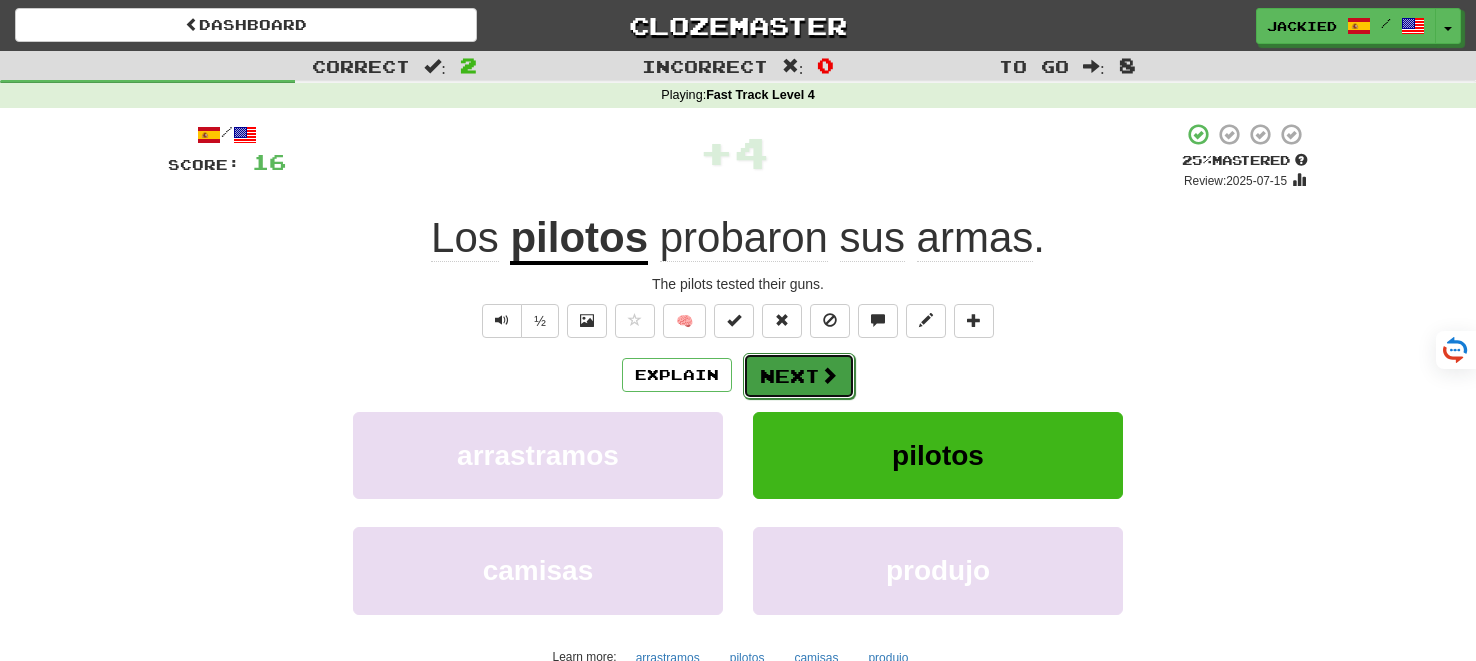 click on "Next" at bounding box center [799, 376] 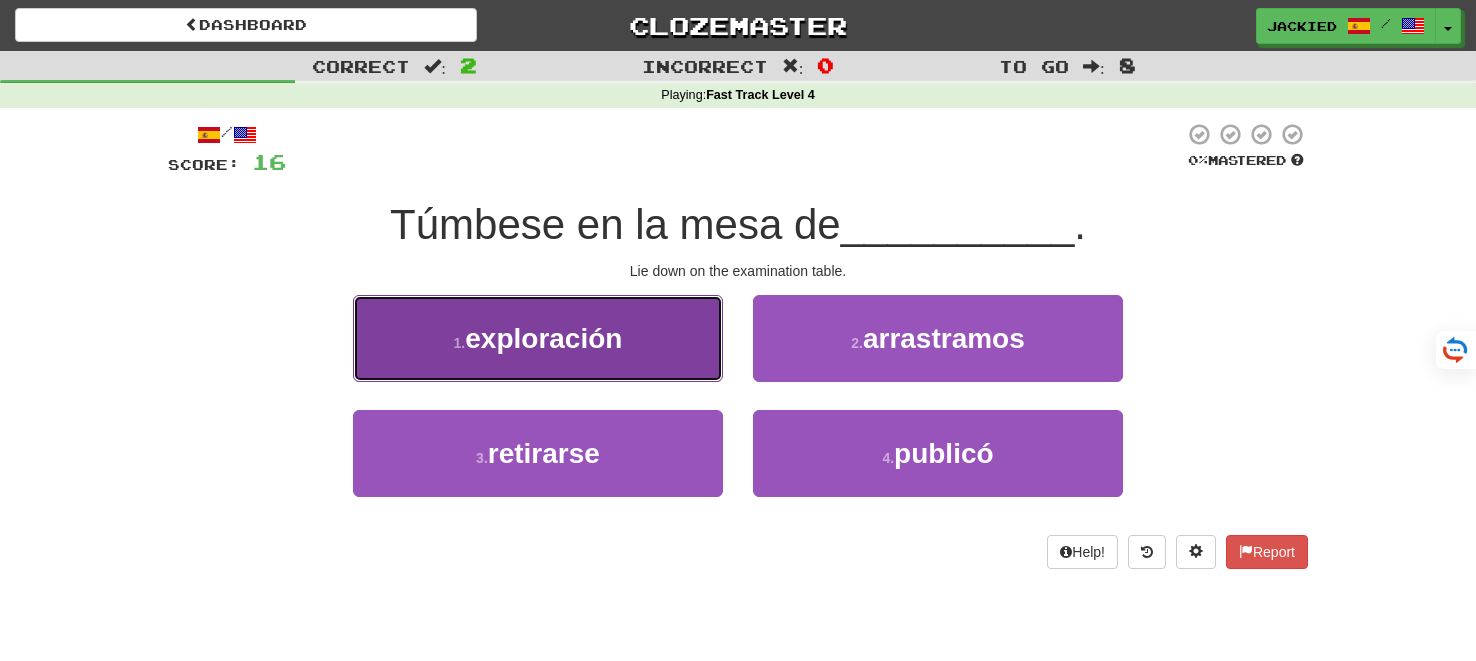 click on "1 .  exploración" at bounding box center [538, 338] 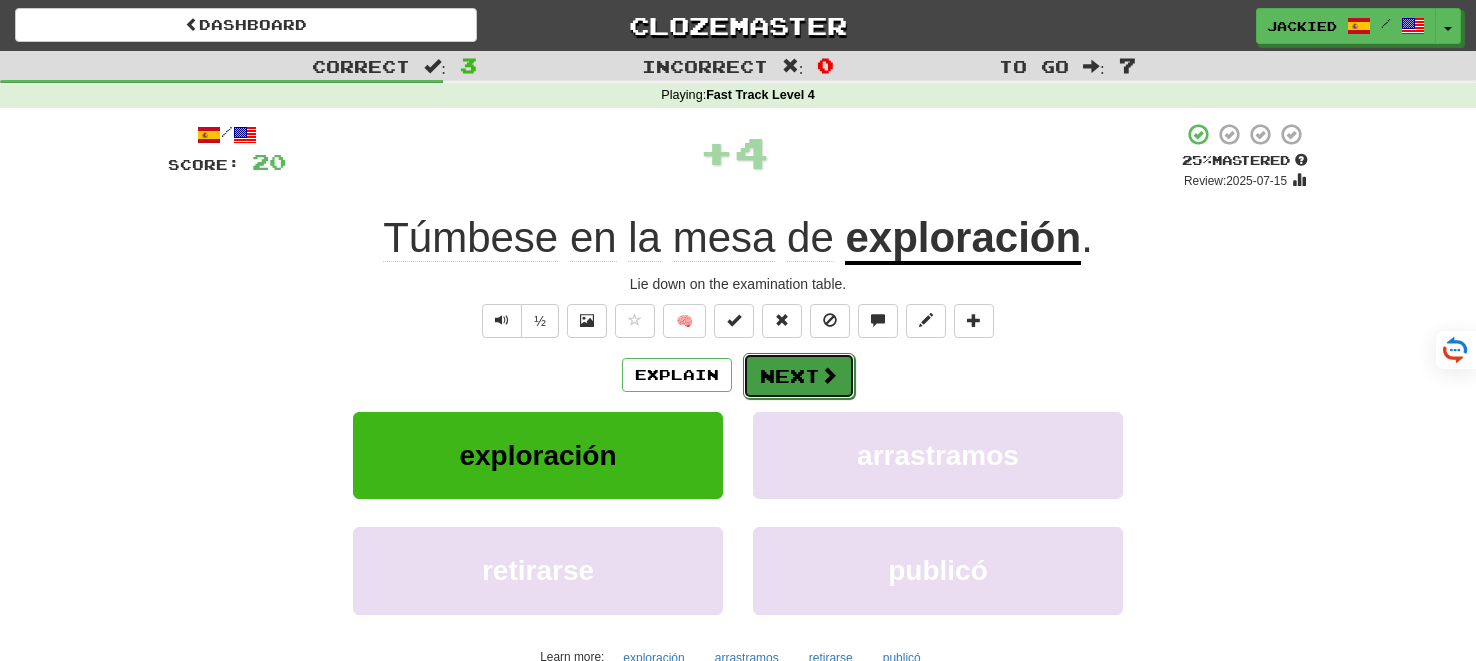 click on "Next" at bounding box center [799, 376] 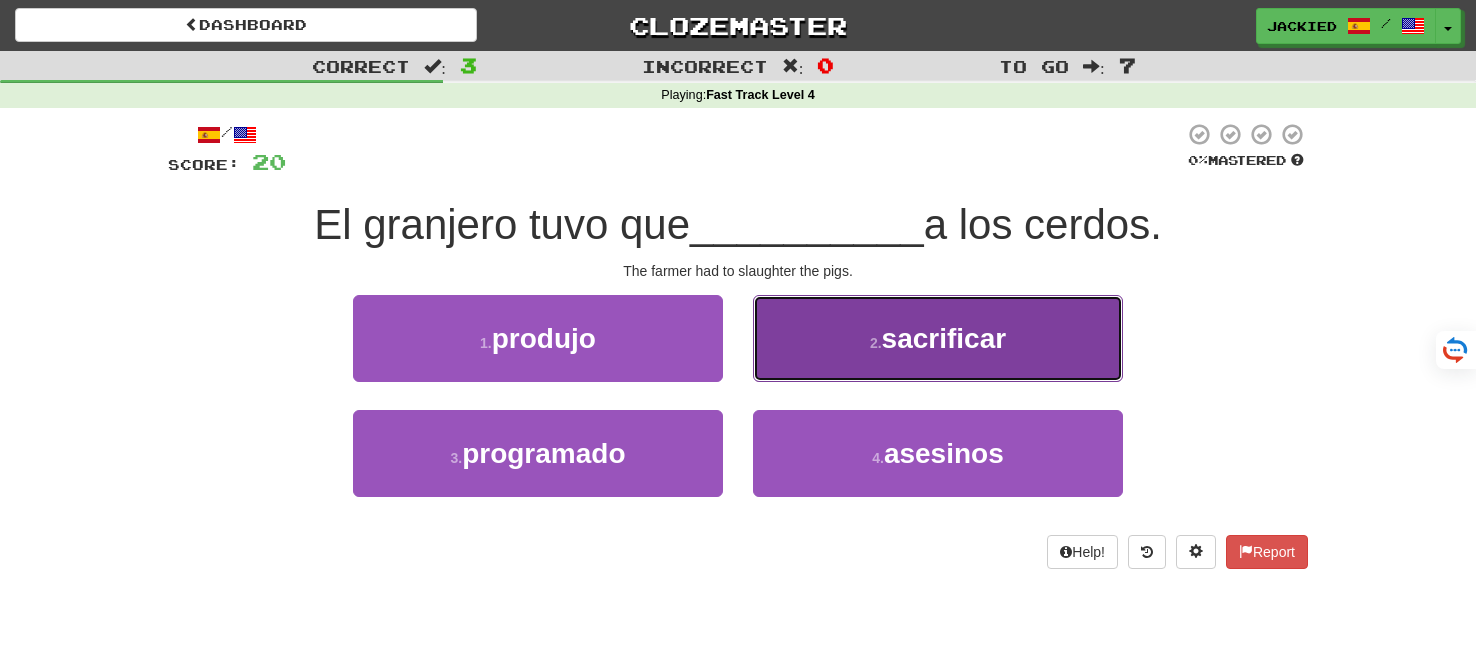 click on "2 .  sacrificar" at bounding box center [938, 338] 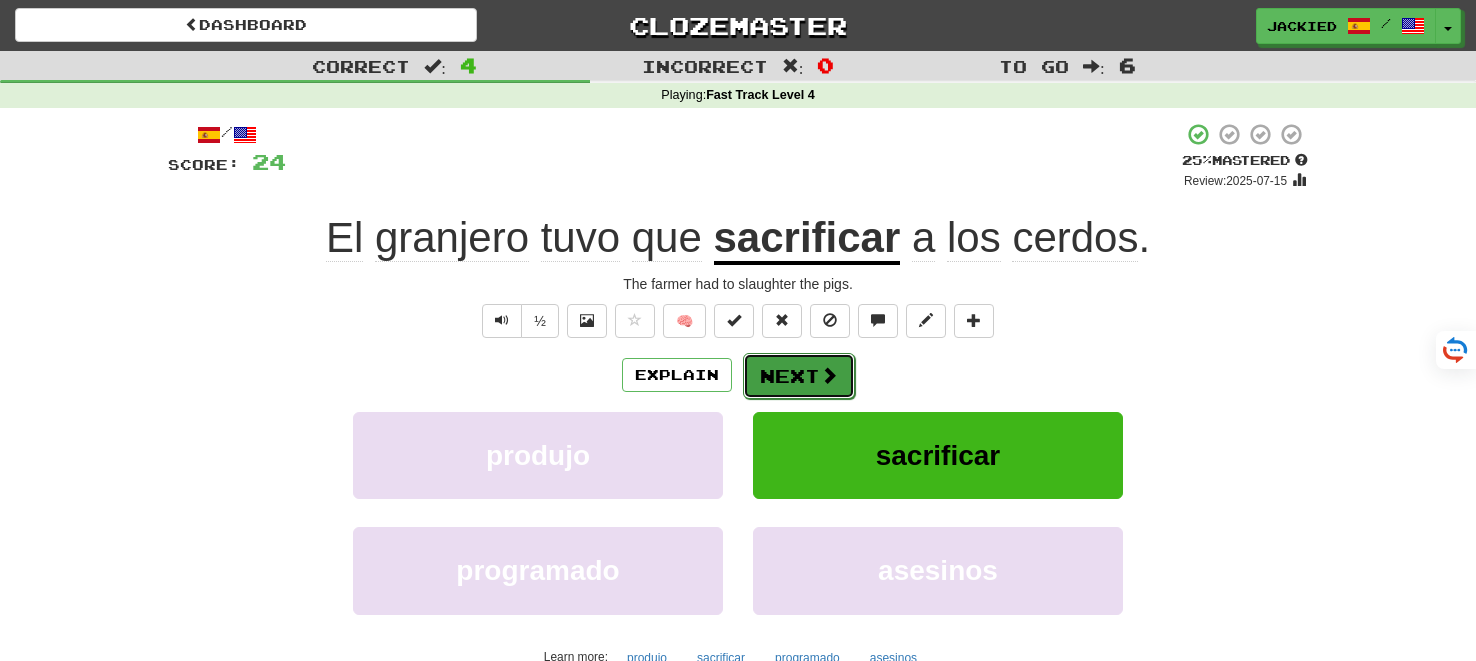 click on "Next" at bounding box center [799, 376] 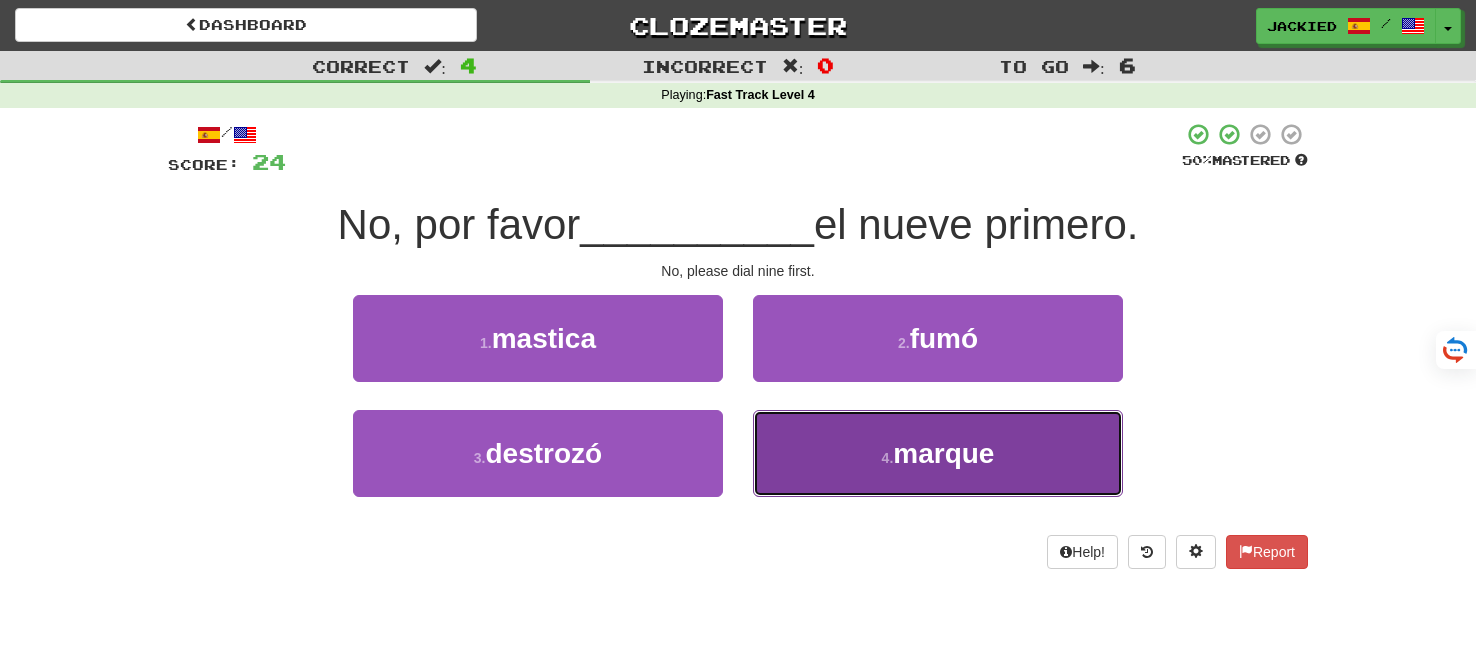 click on "marque" at bounding box center (943, 453) 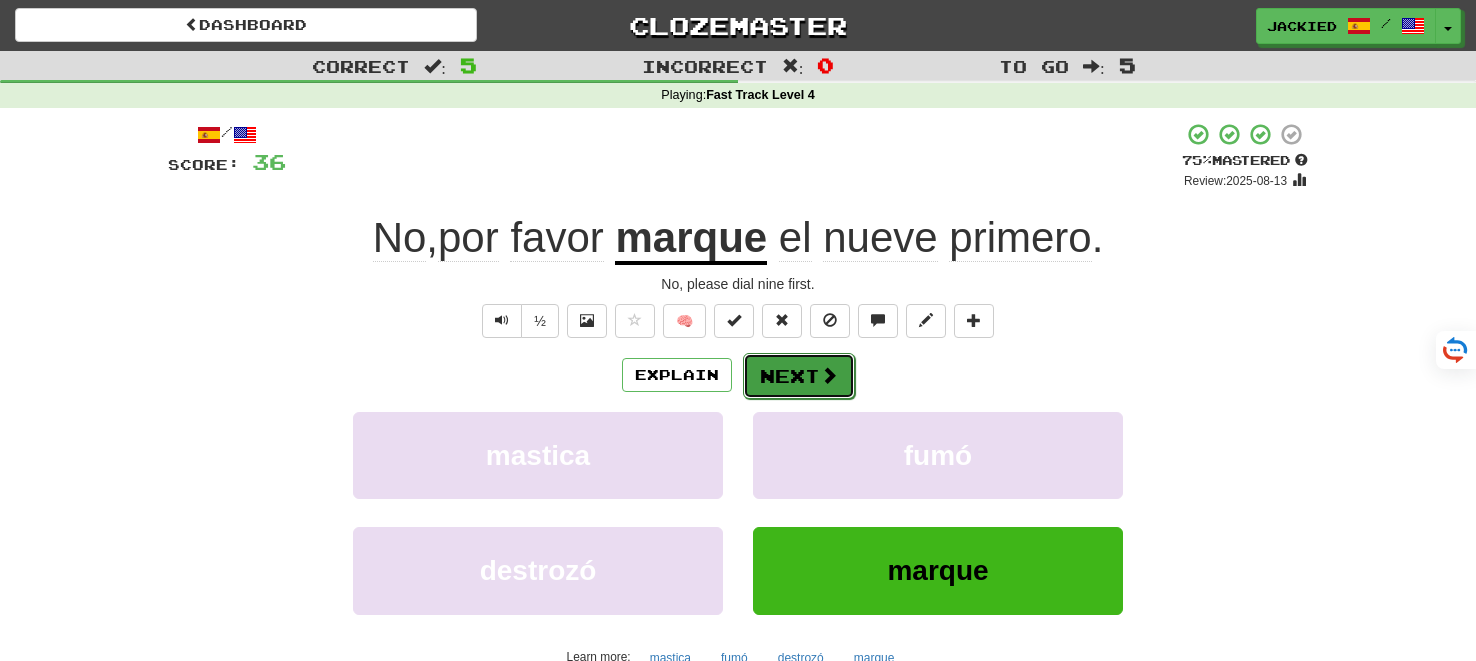 click on "Next" at bounding box center [799, 376] 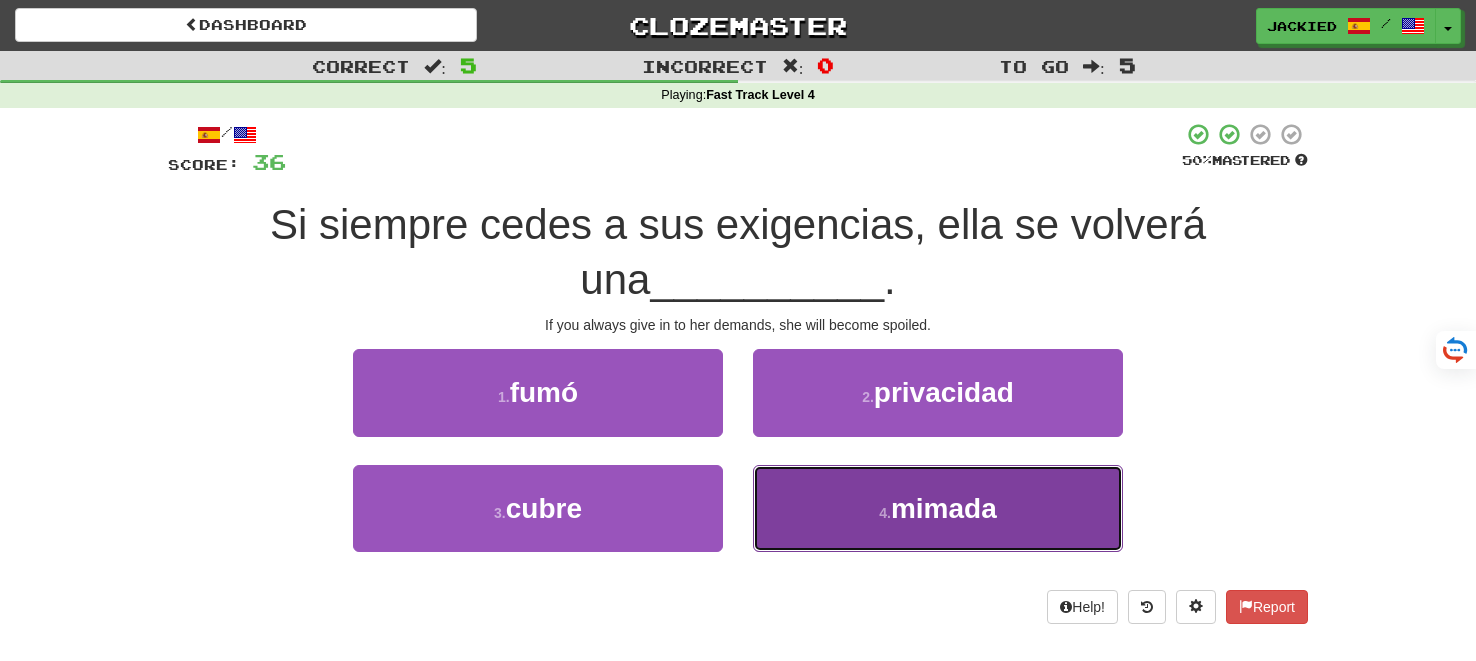 click on "4 .  mimada" at bounding box center [938, 508] 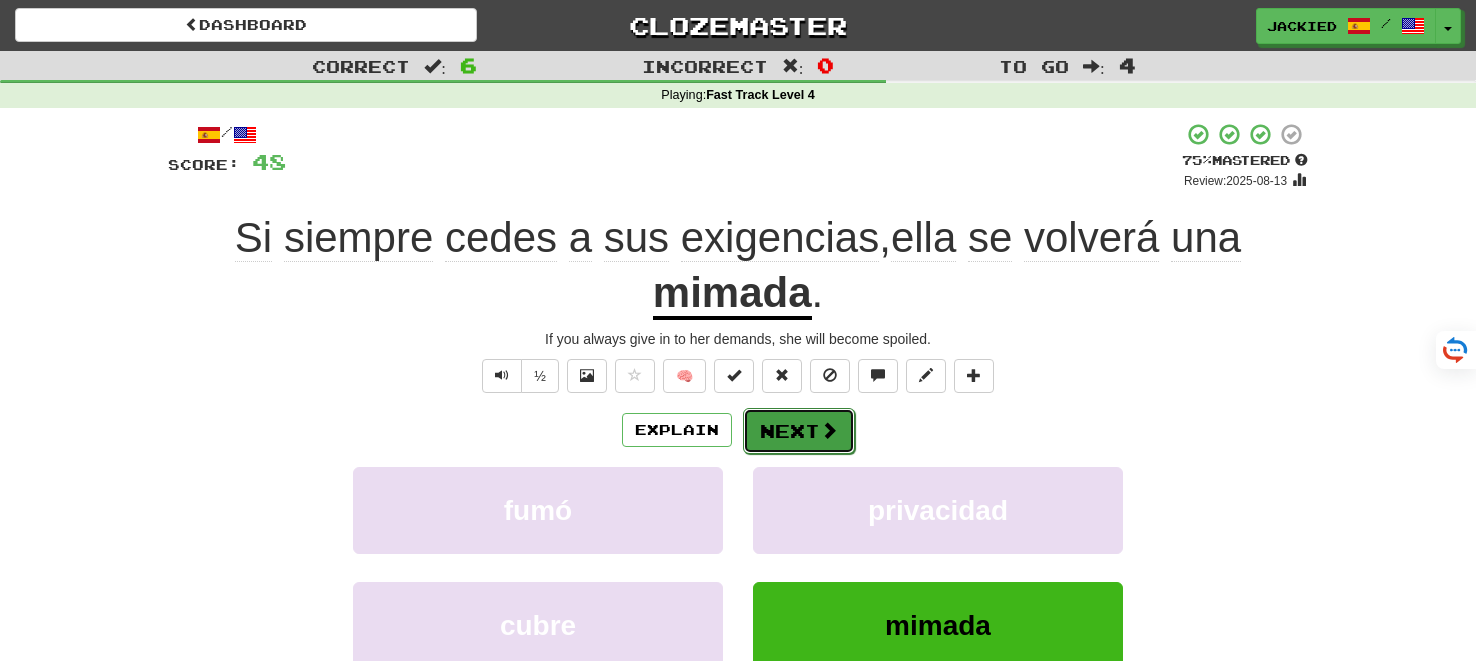 click on "Next" at bounding box center [799, 431] 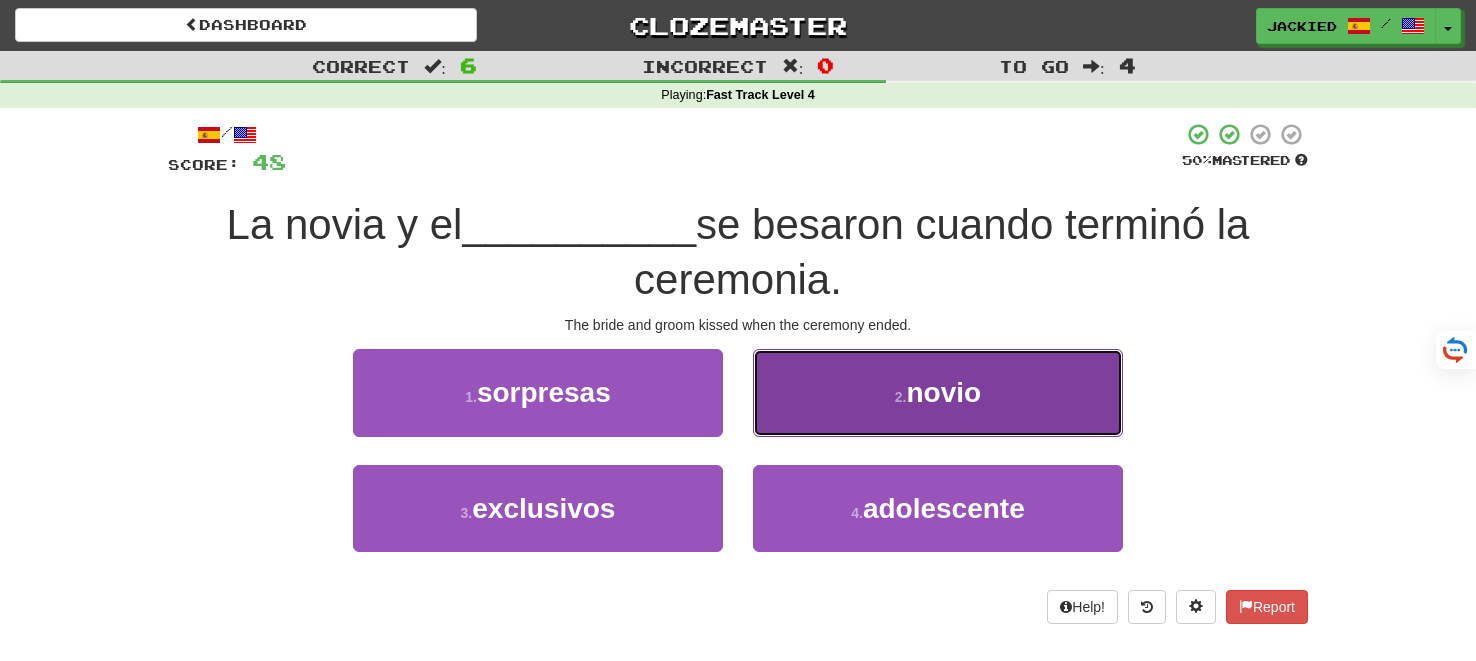 click on "2 .  novio" at bounding box center [938, 392] 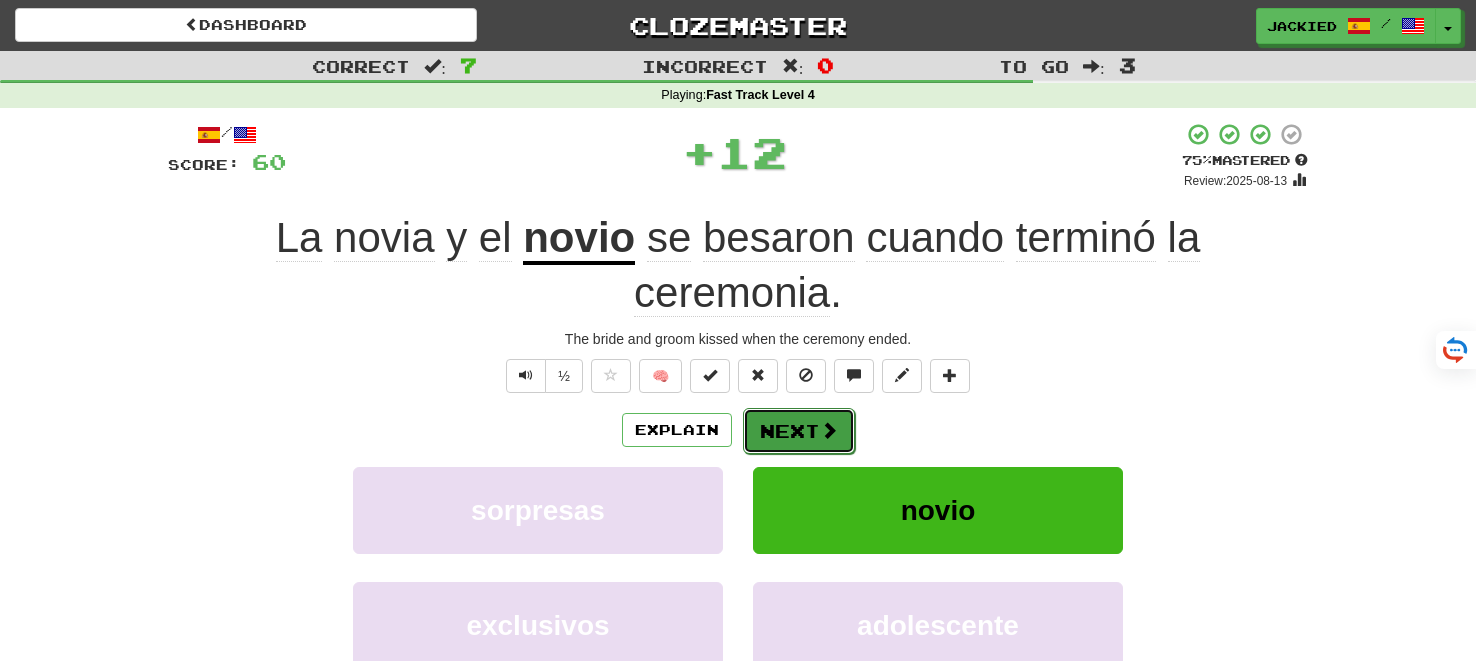 click on "Next" at bounding box center [799, 431] 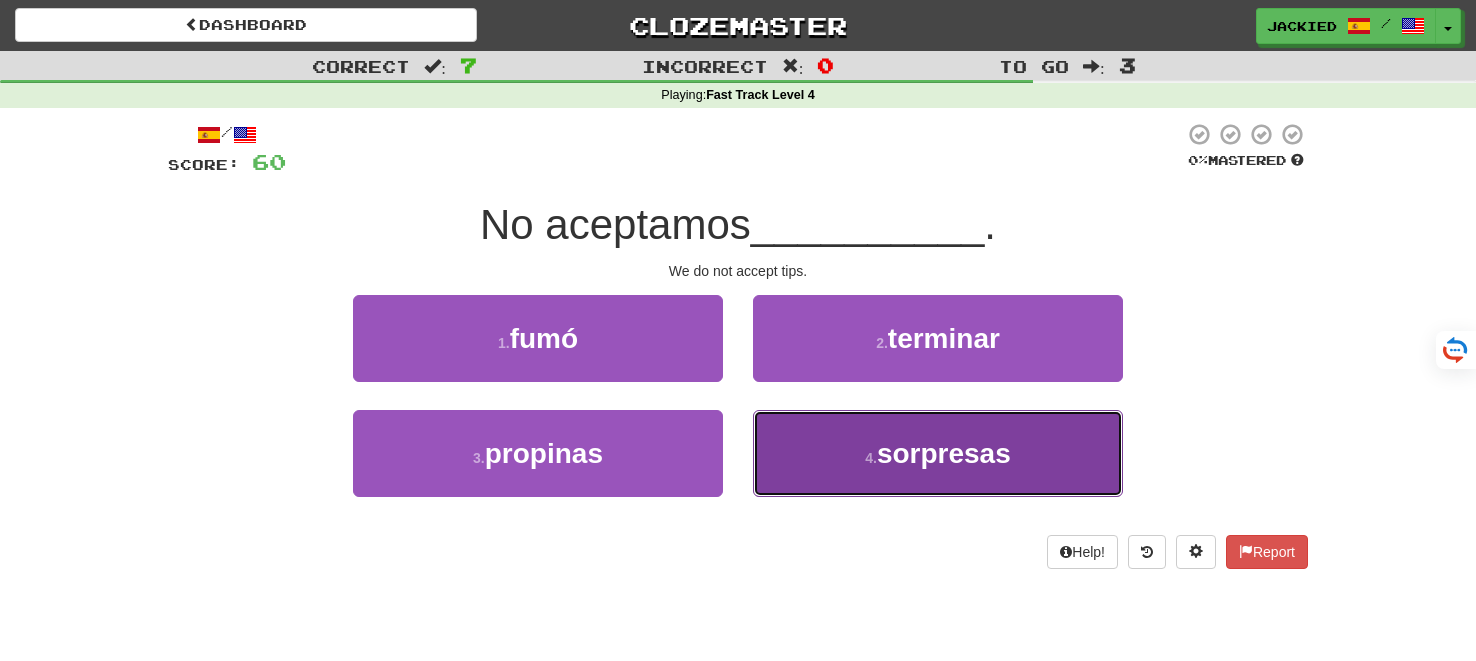 click on "4 .  sorpresas" at bounding box center (938, 453) 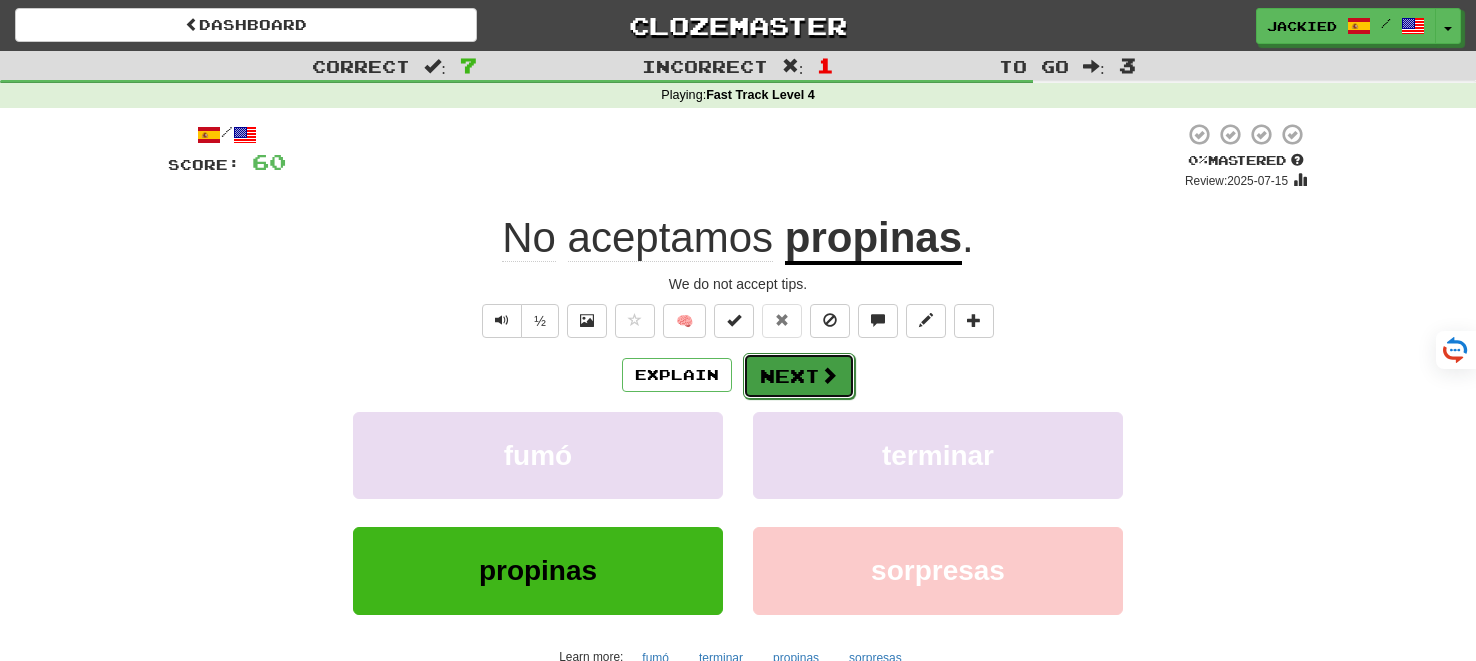 click on "Next" at bounding box center (799, 376) 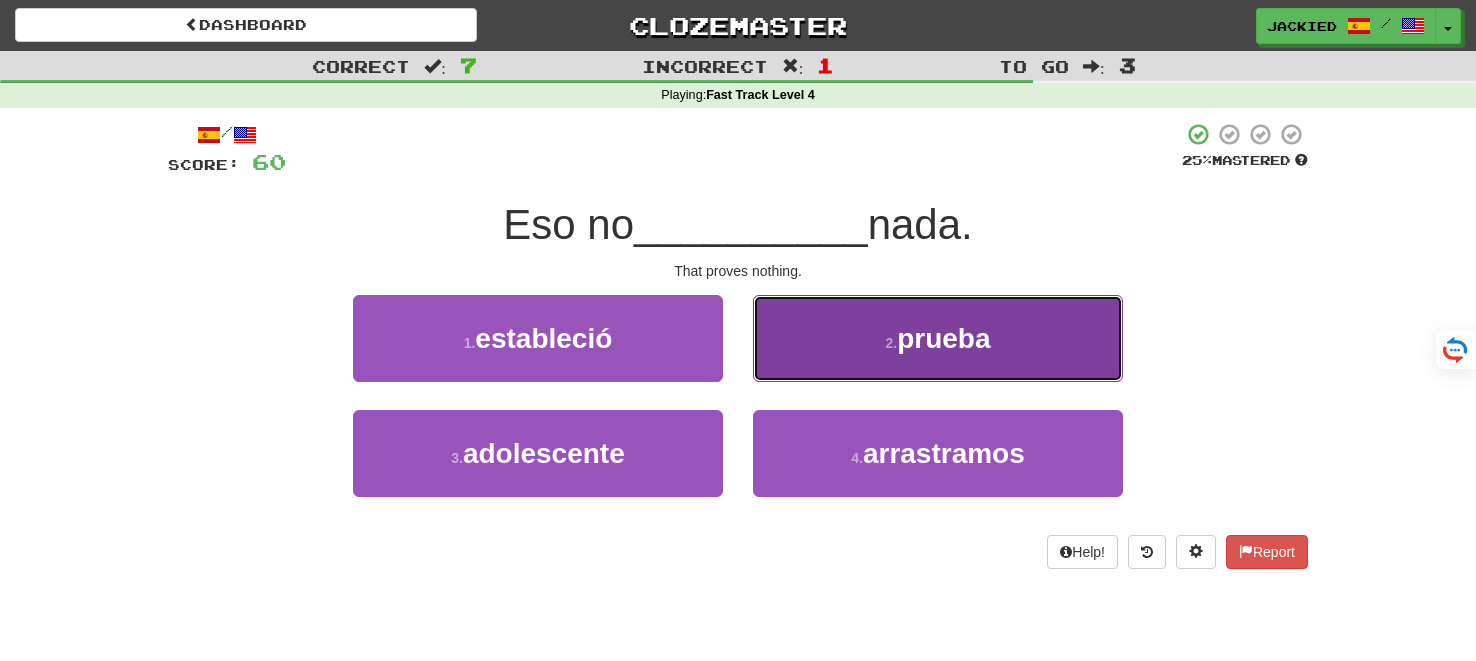 click on "2 ." at bounding box center (891, 343) 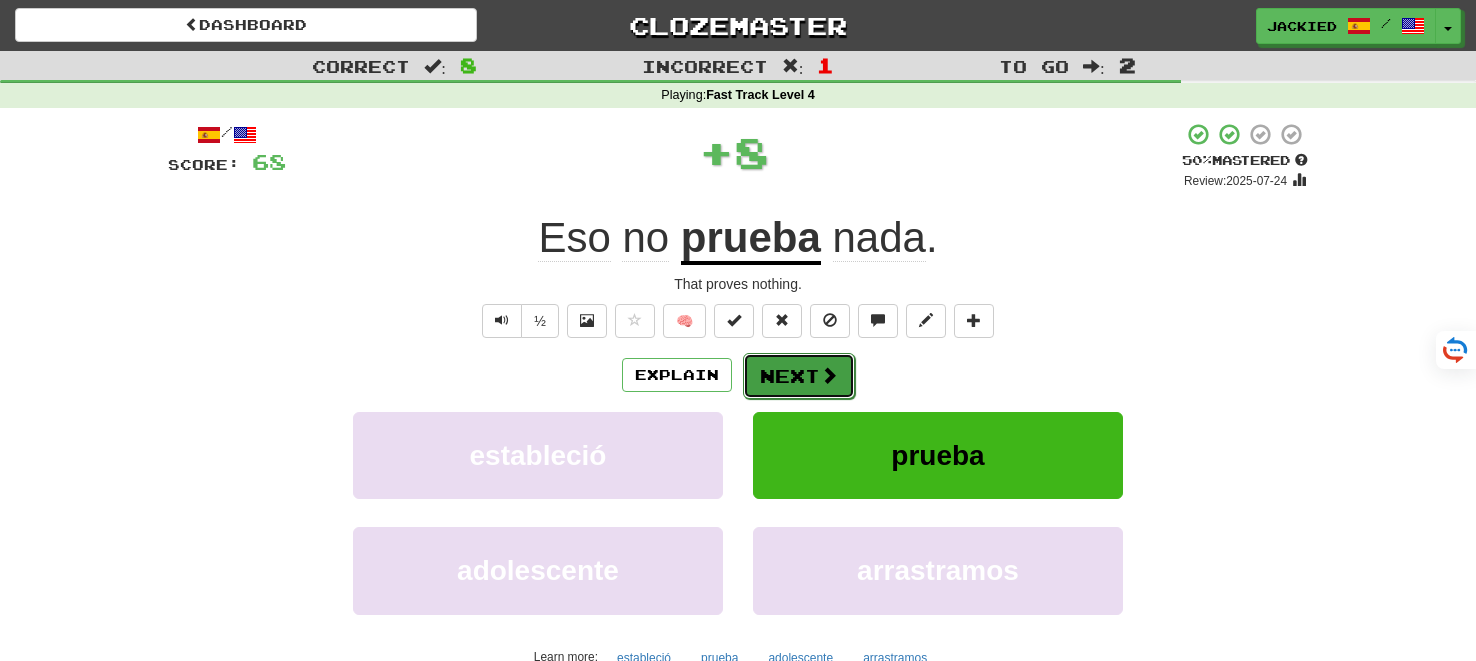 click on "Next" at bounding box center [799, 376] 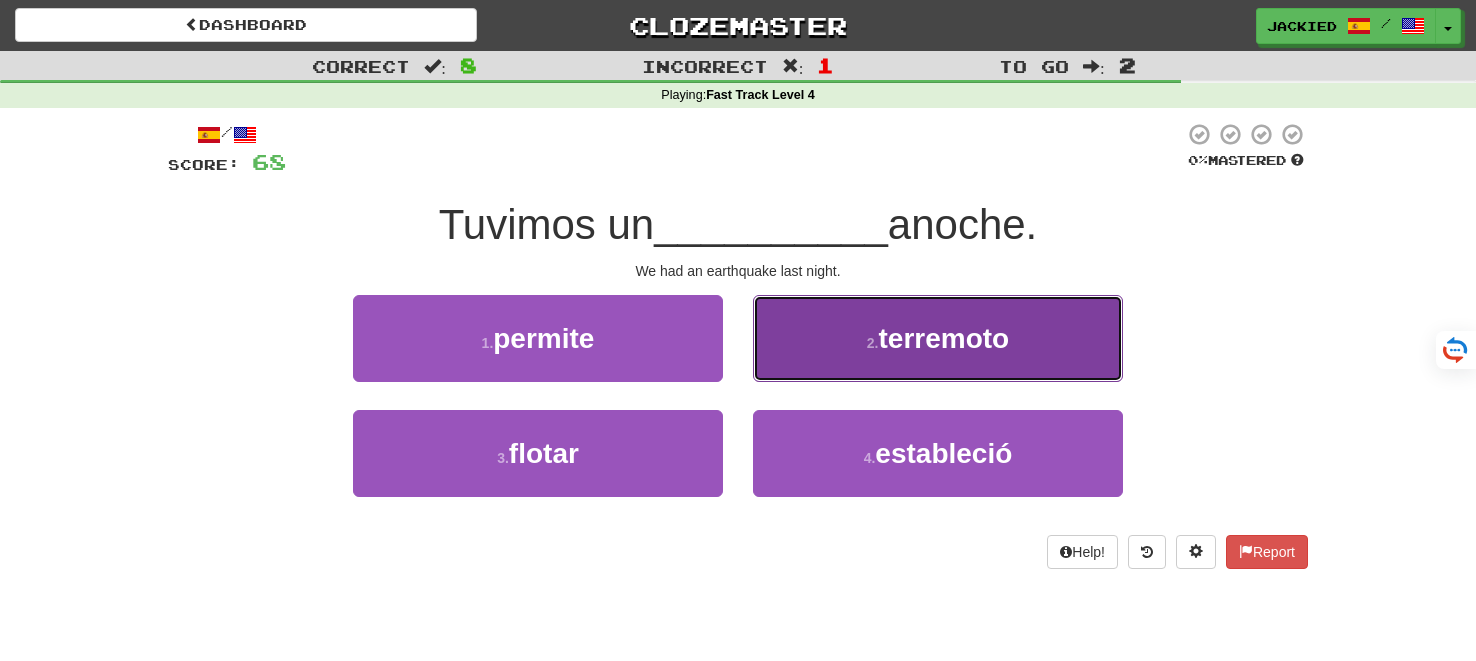 click on "terremoto" at bounding box center [943, 338] 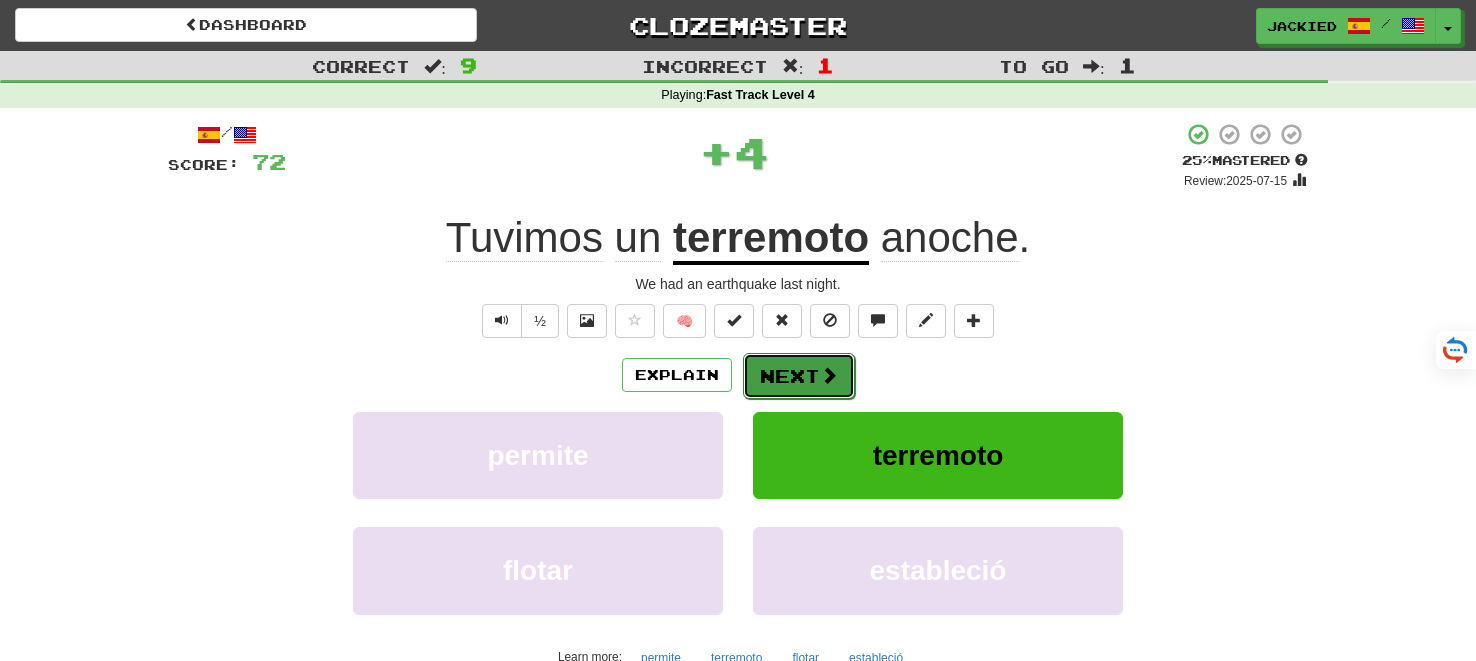 click on "Next" at bounding box center (799, 376) 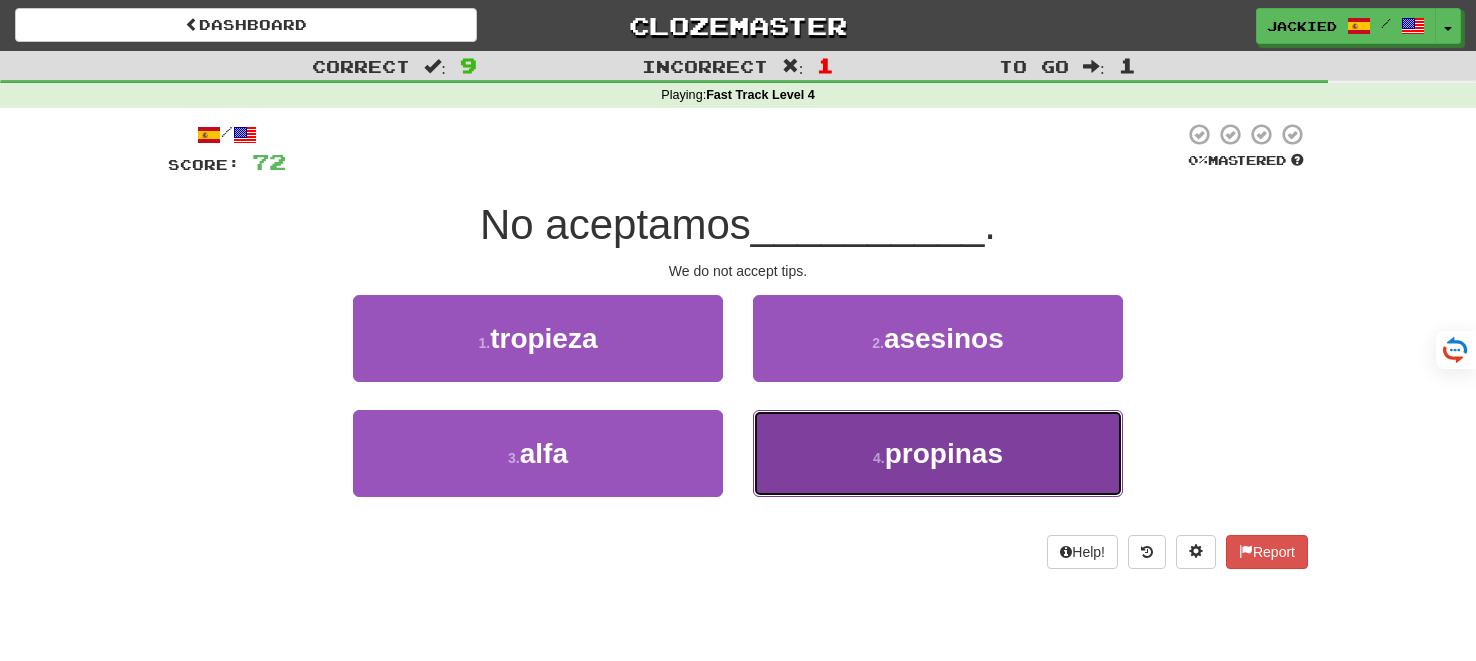 click on "4 .  propinas" at bounding box center [938, 453] 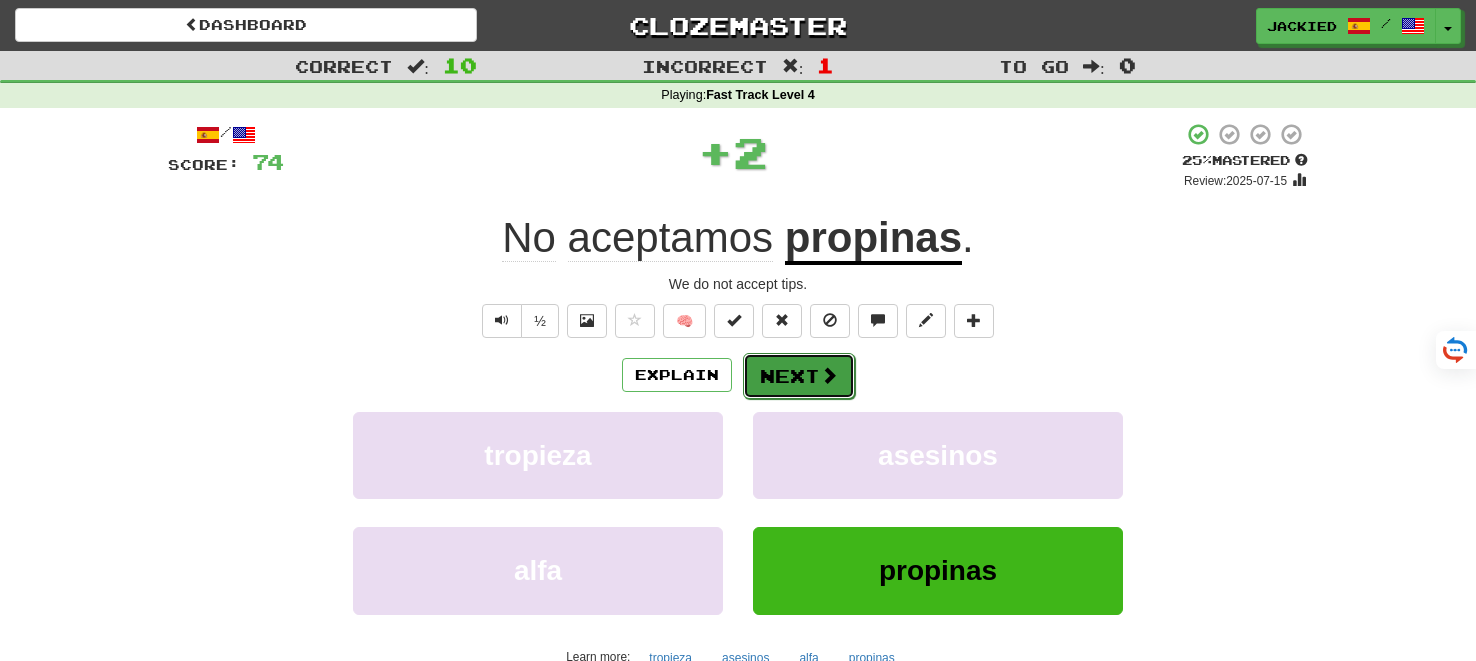 click on "Next" at bounding box center (799, 376) 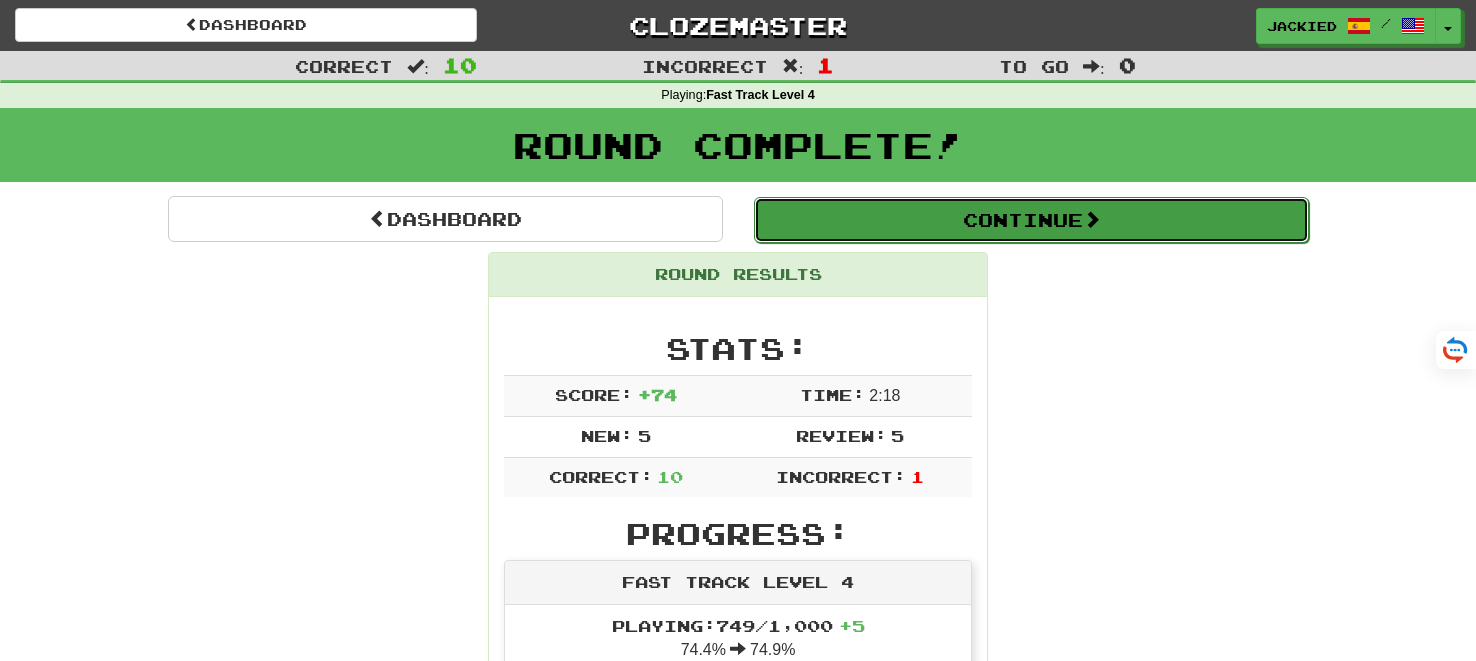 click on "Continue" at bounding box center (1031, 220) 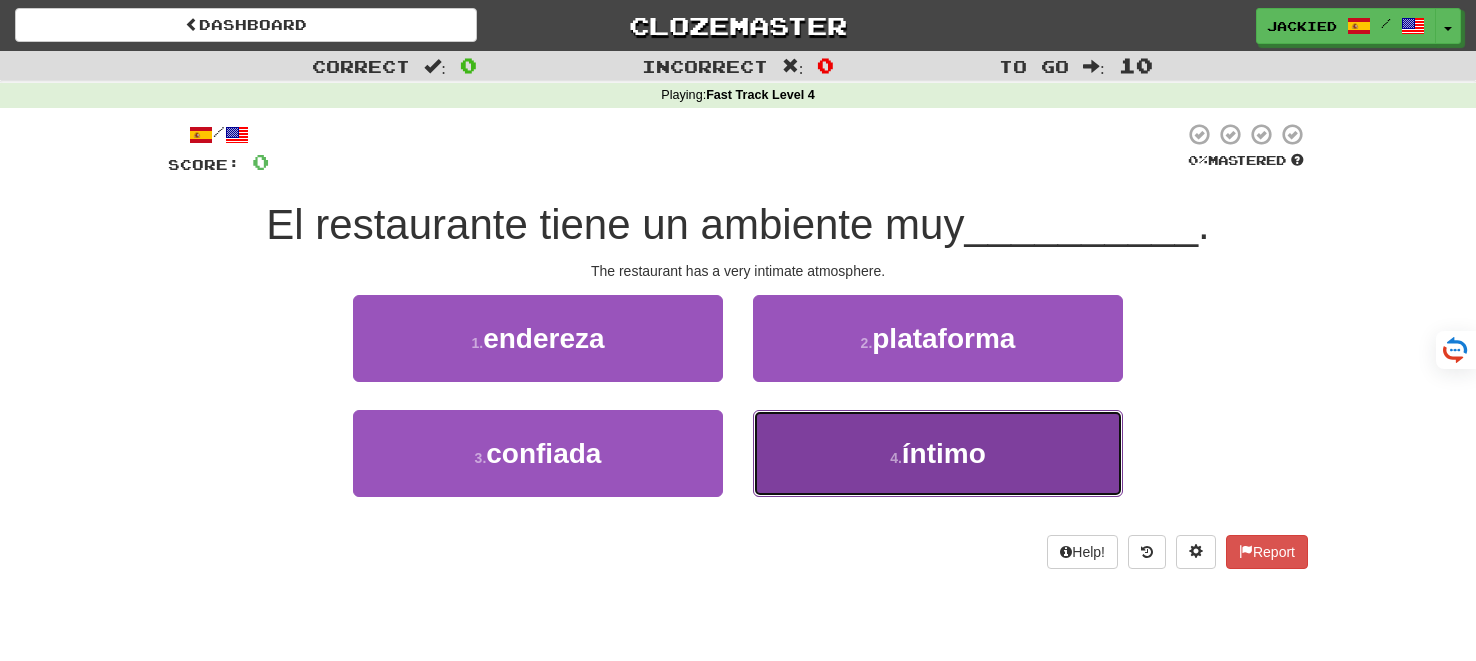 click on "4 .  íntimo" at bounding box center (938, 453) 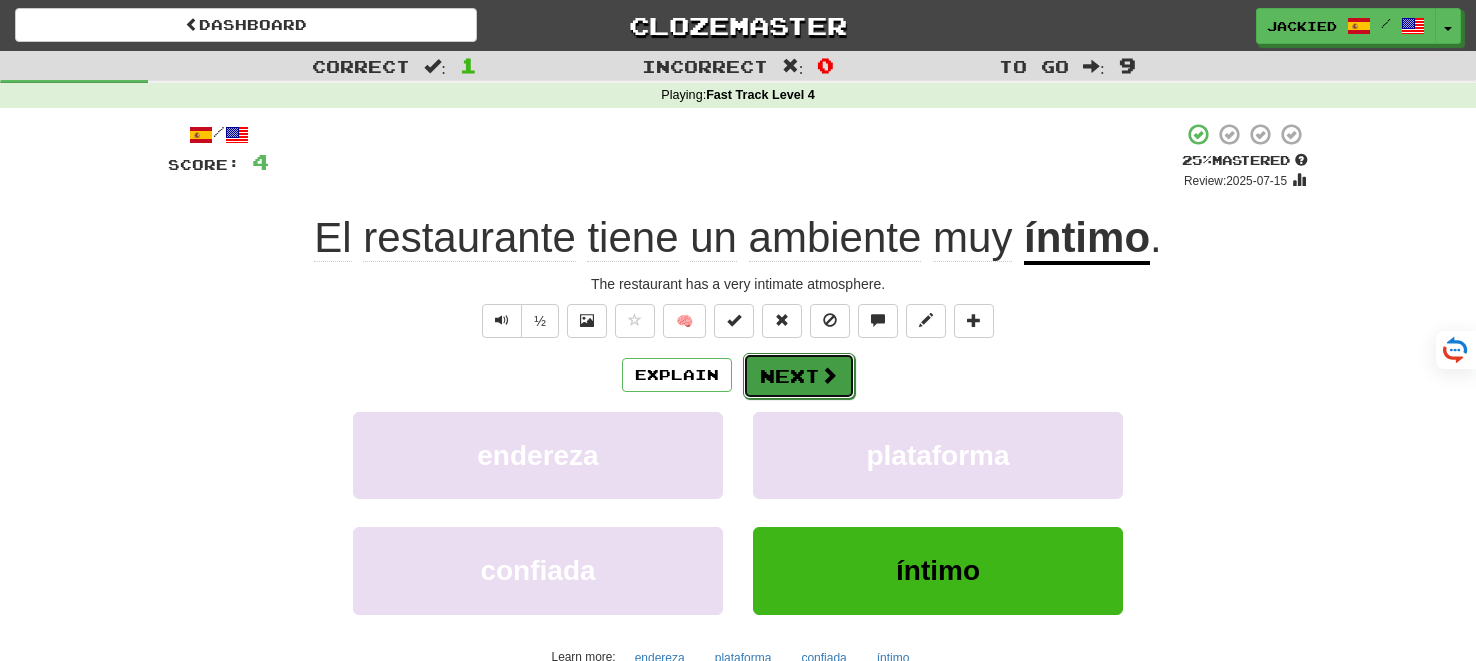 click on "Next" at bounding box center (799, 376) 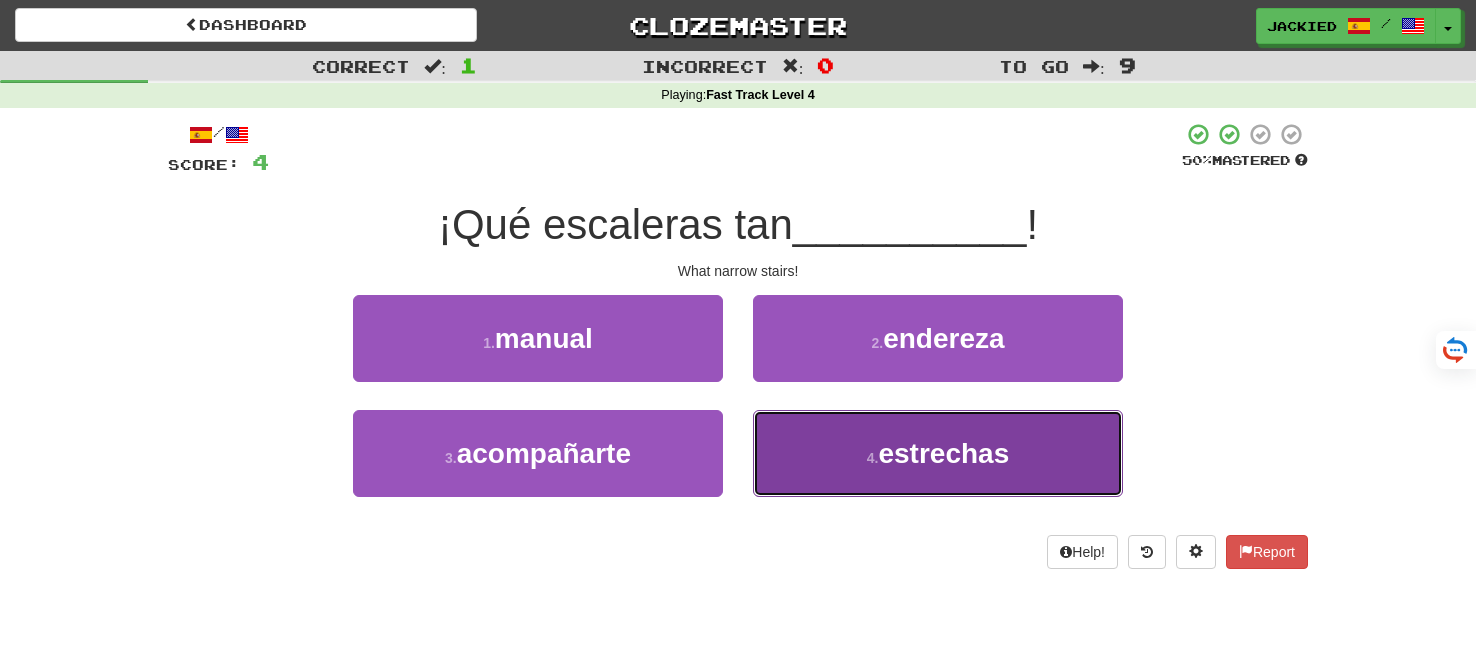 click on "4 .  estrechas" at bounding box center [938, 453] 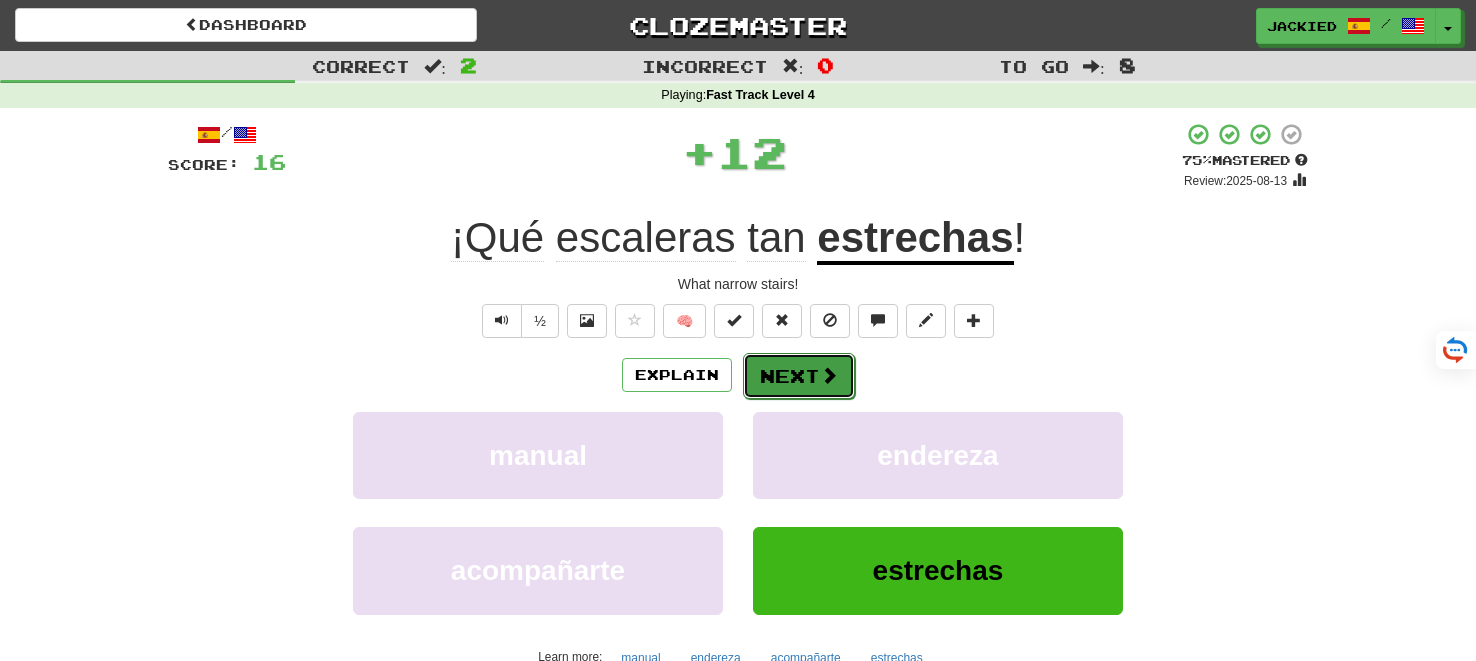 click on "Next" at bounding box center [799, 376] 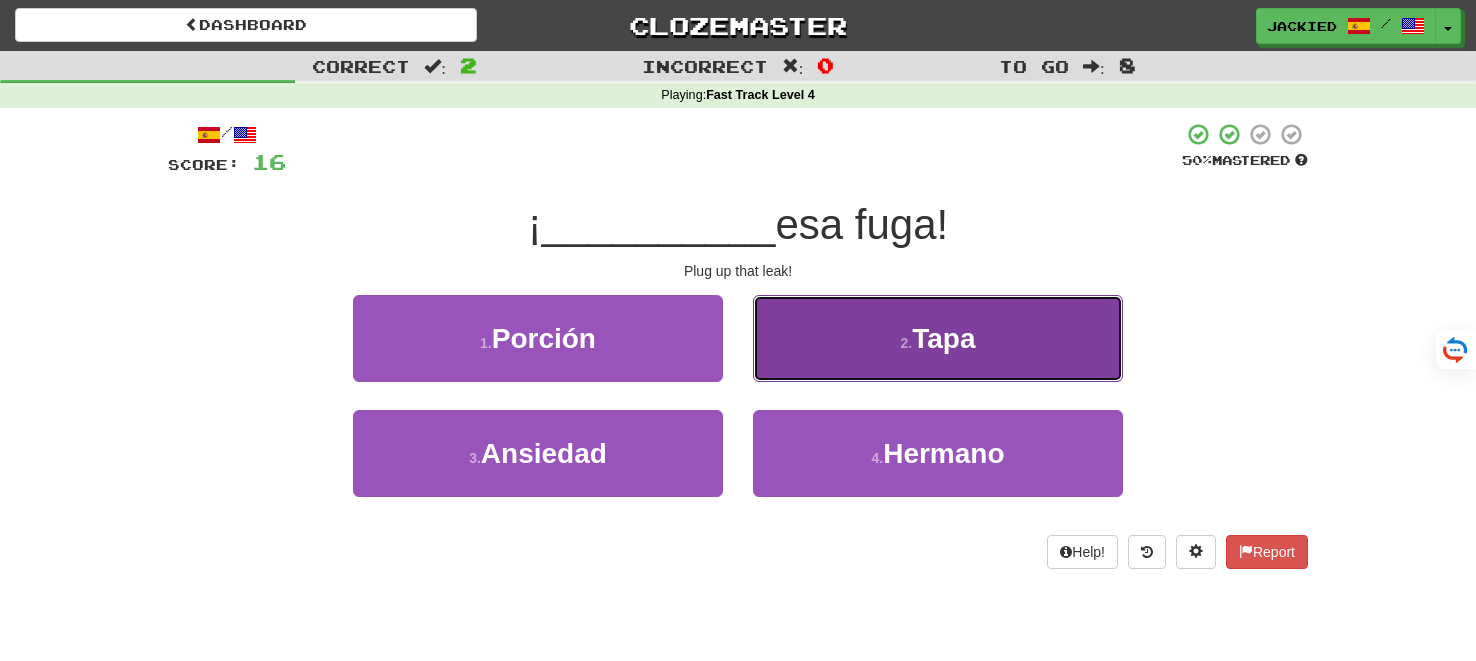 click on "2 .  Tapa" at bounding box center [938, 338] 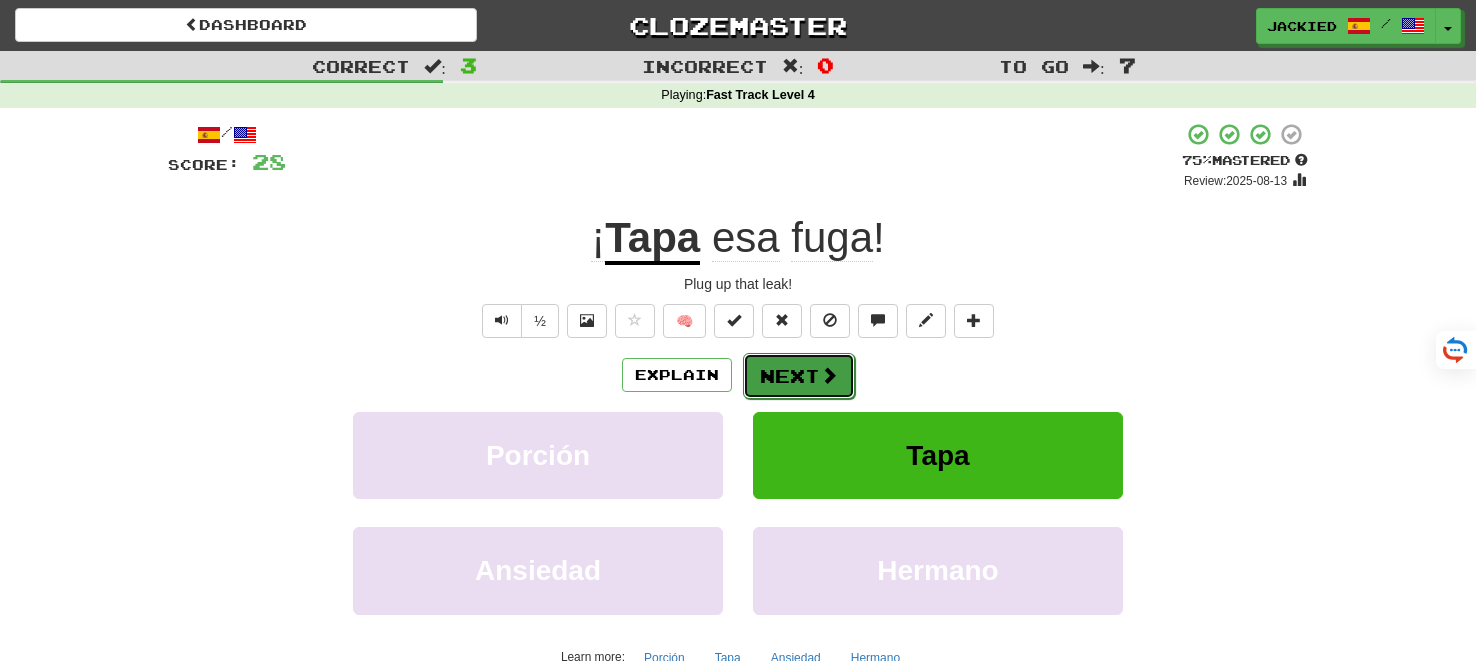 click at bounding box center [829, 375] 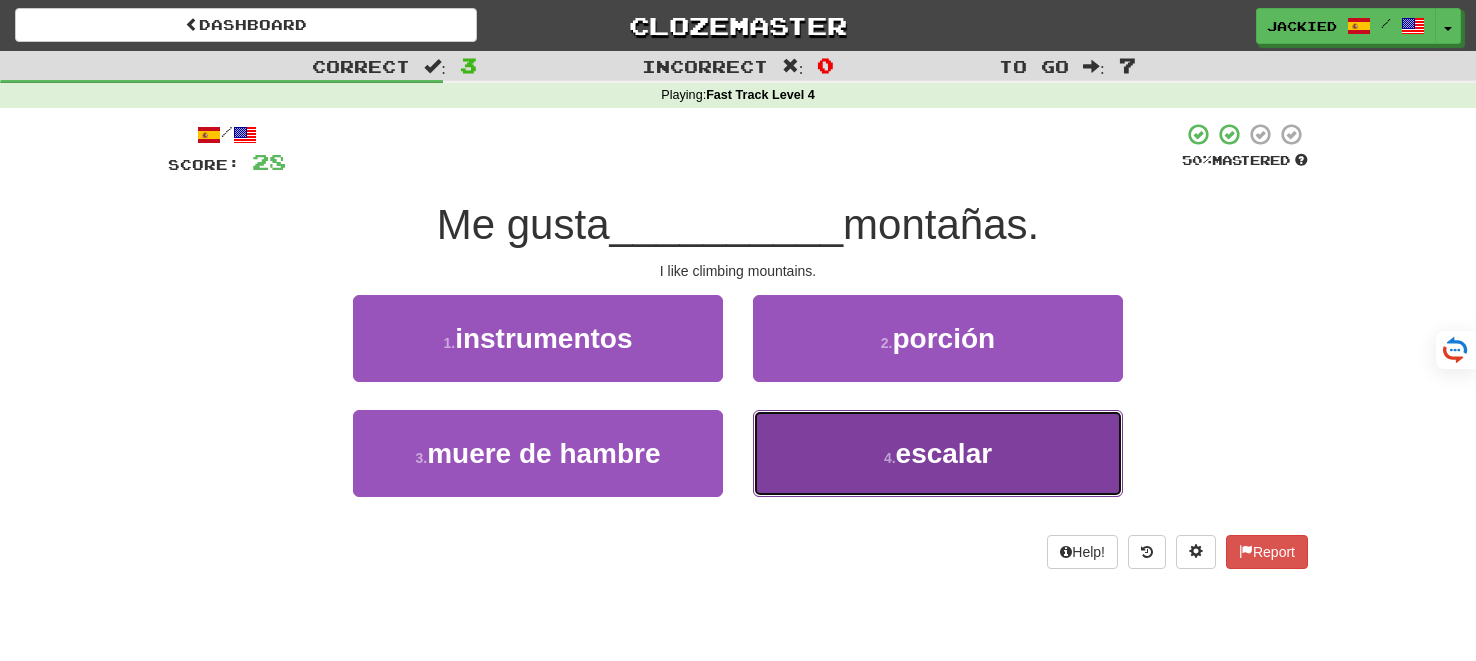 click on "4 .  escalar" at bounding box center (938, 453) 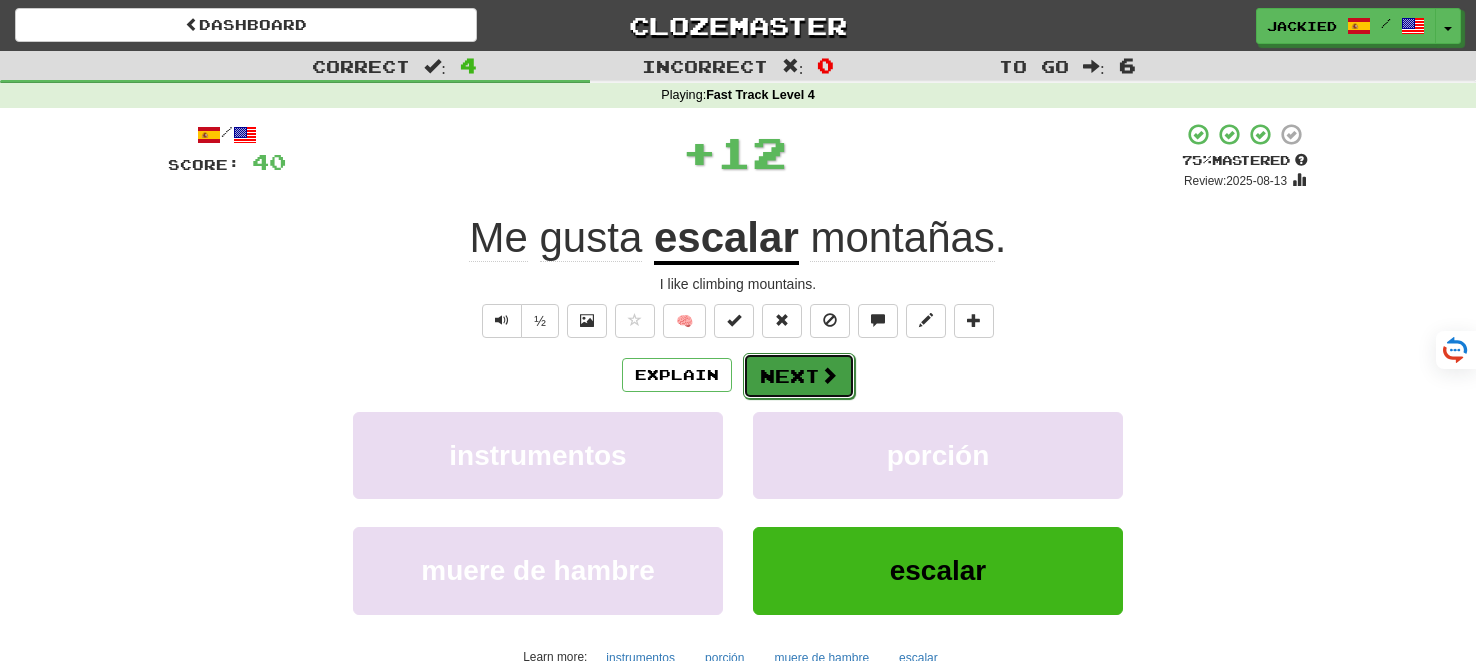 click on "Next" at bounding box center (799, 376) 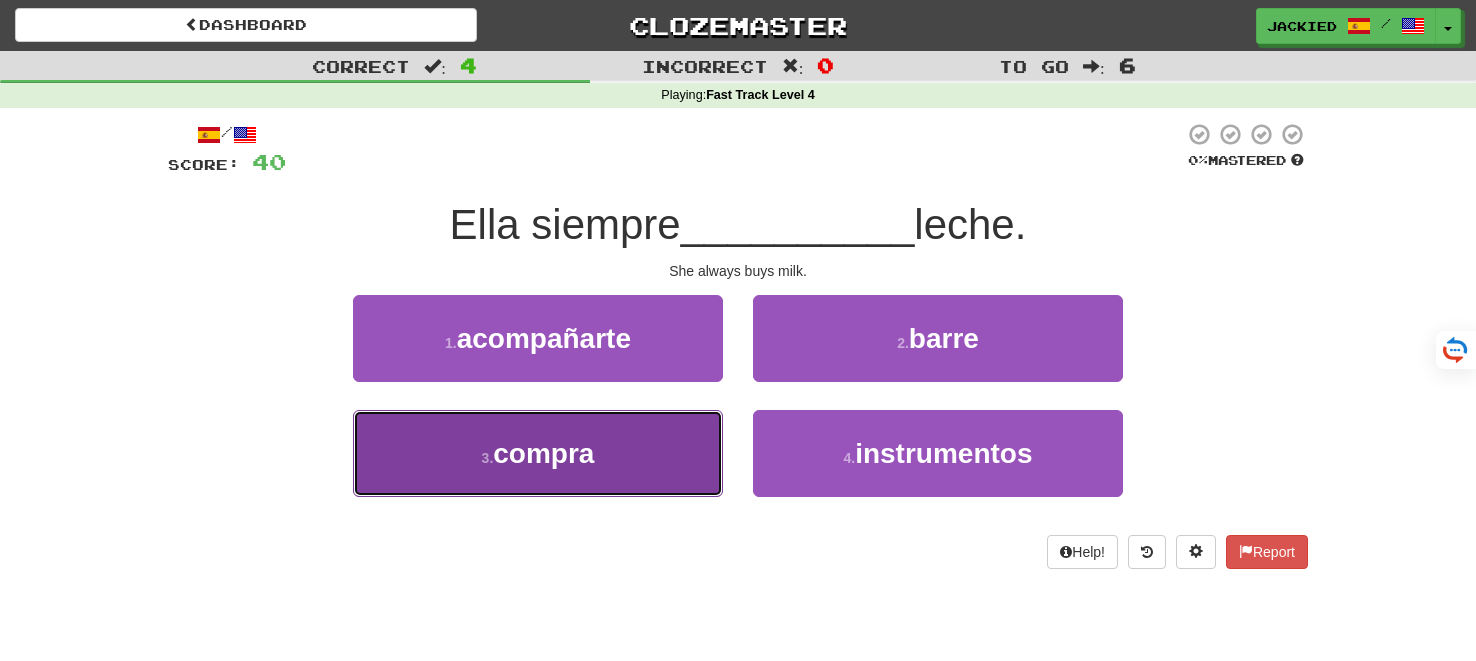 click on "3 .  compra" at bounding box center (538, 453) 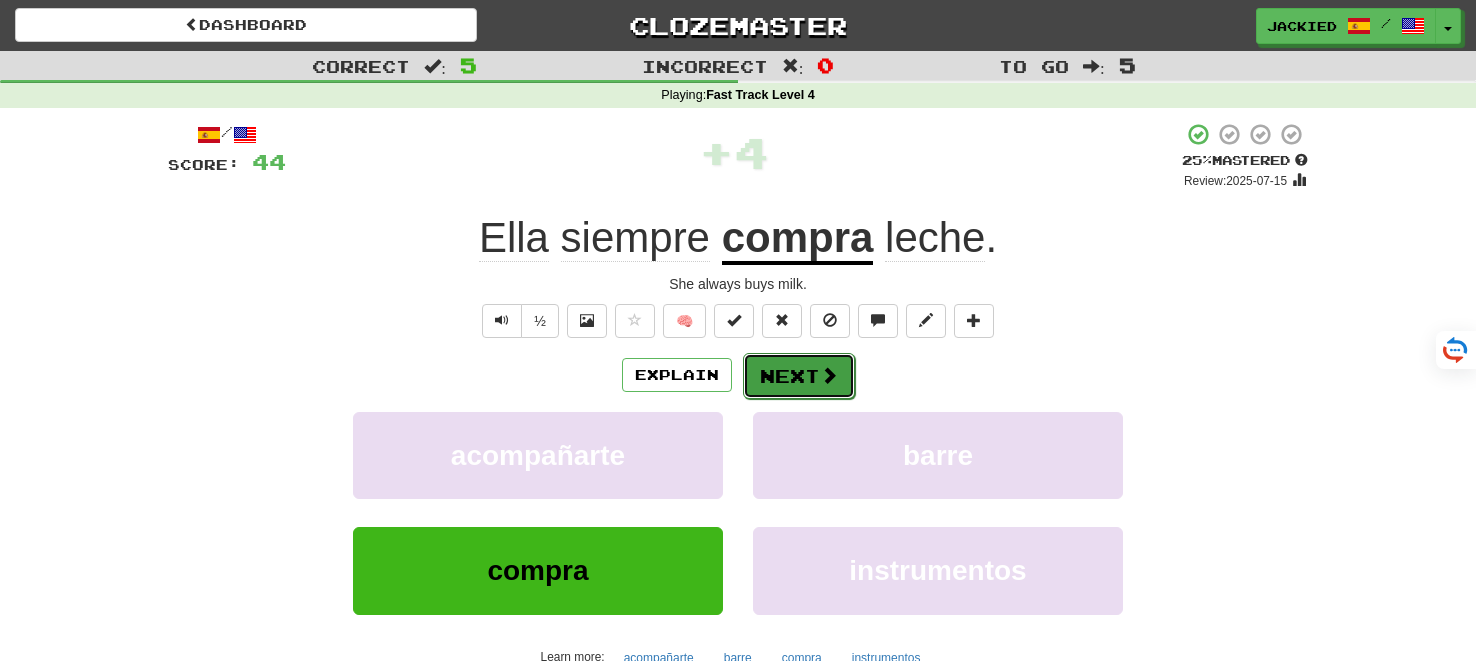 click on "Next" at bounding box center [799, 376] 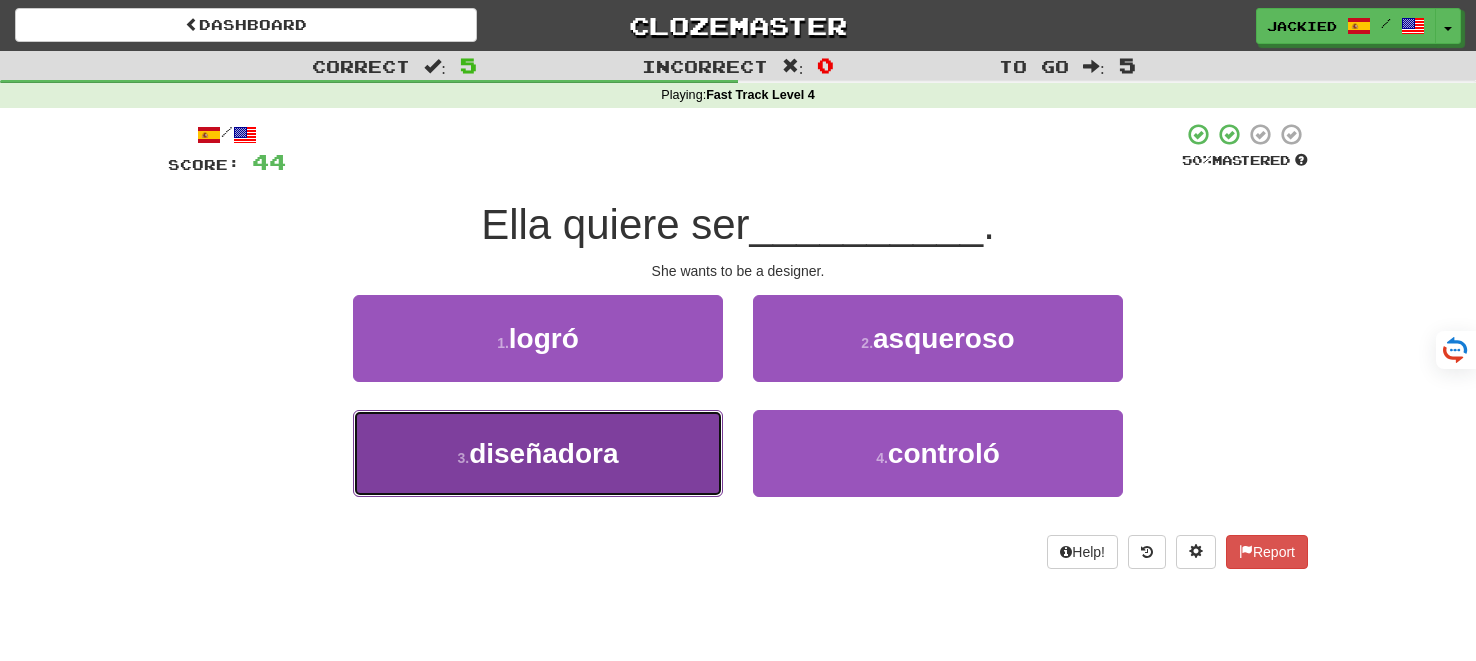 click on "diseñadora" at bounding box center (543, 453) 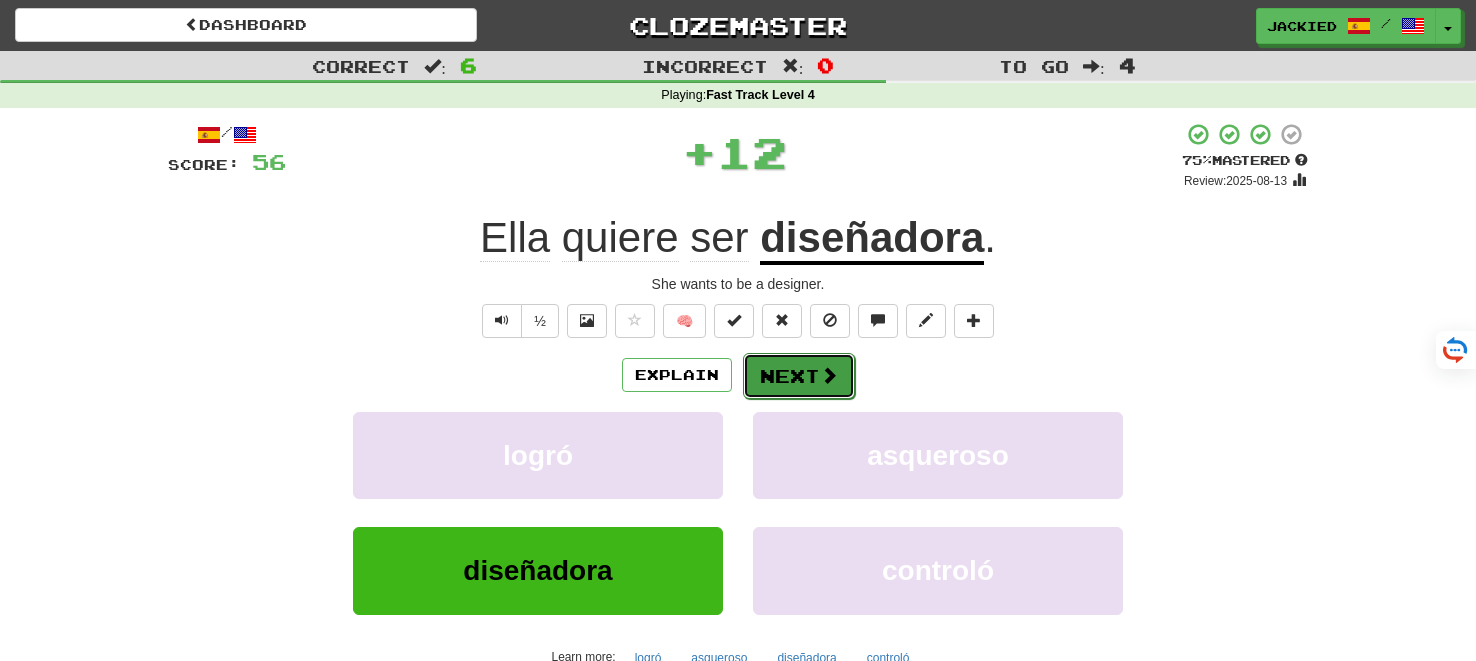 click on "Next" at bounding box center [799, 376] 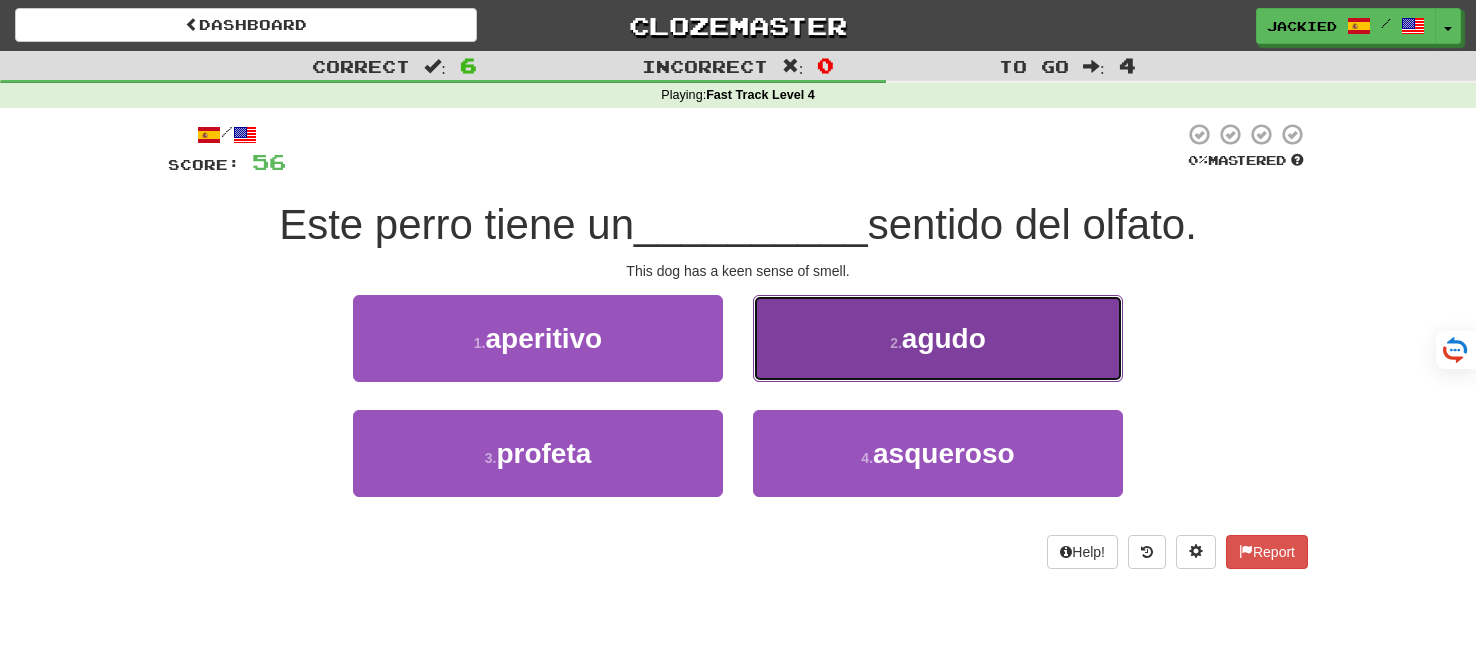 click on "2 .  agudo" at bounding box center (938, 338) 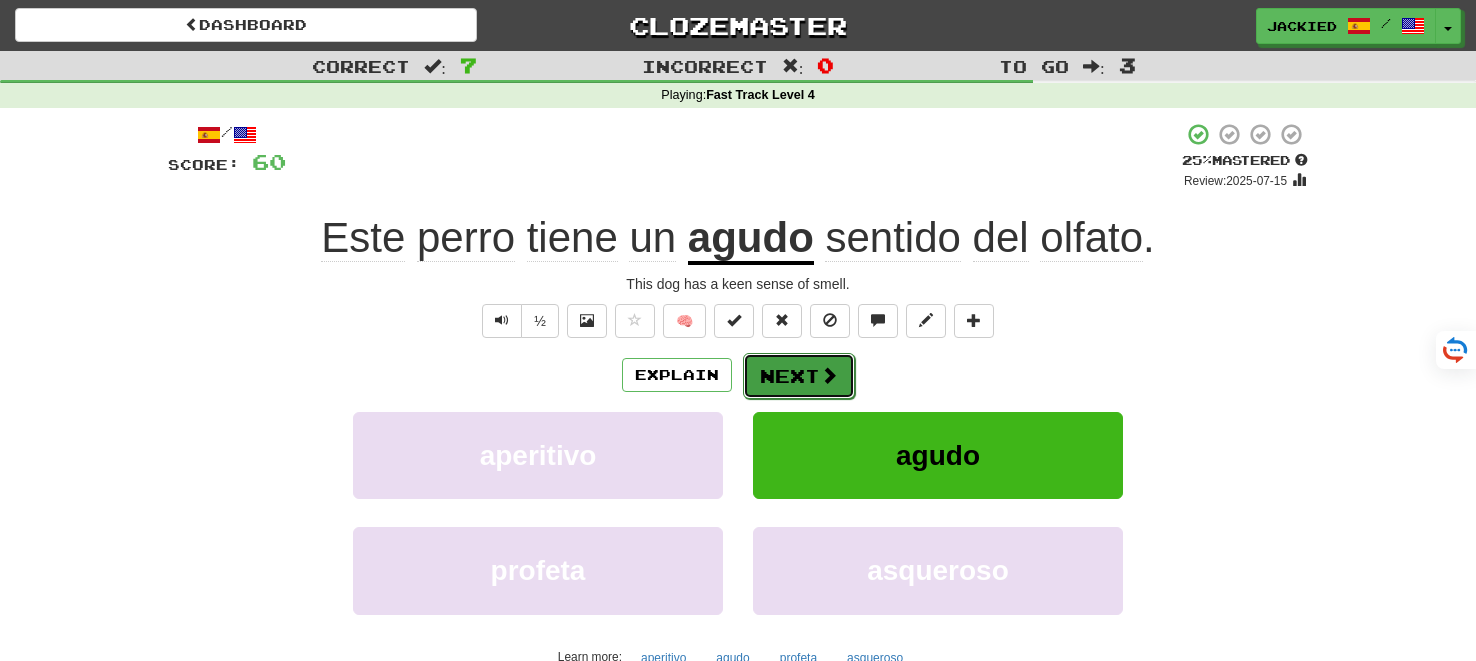 click on "Next" at bounding box center [799, 376] 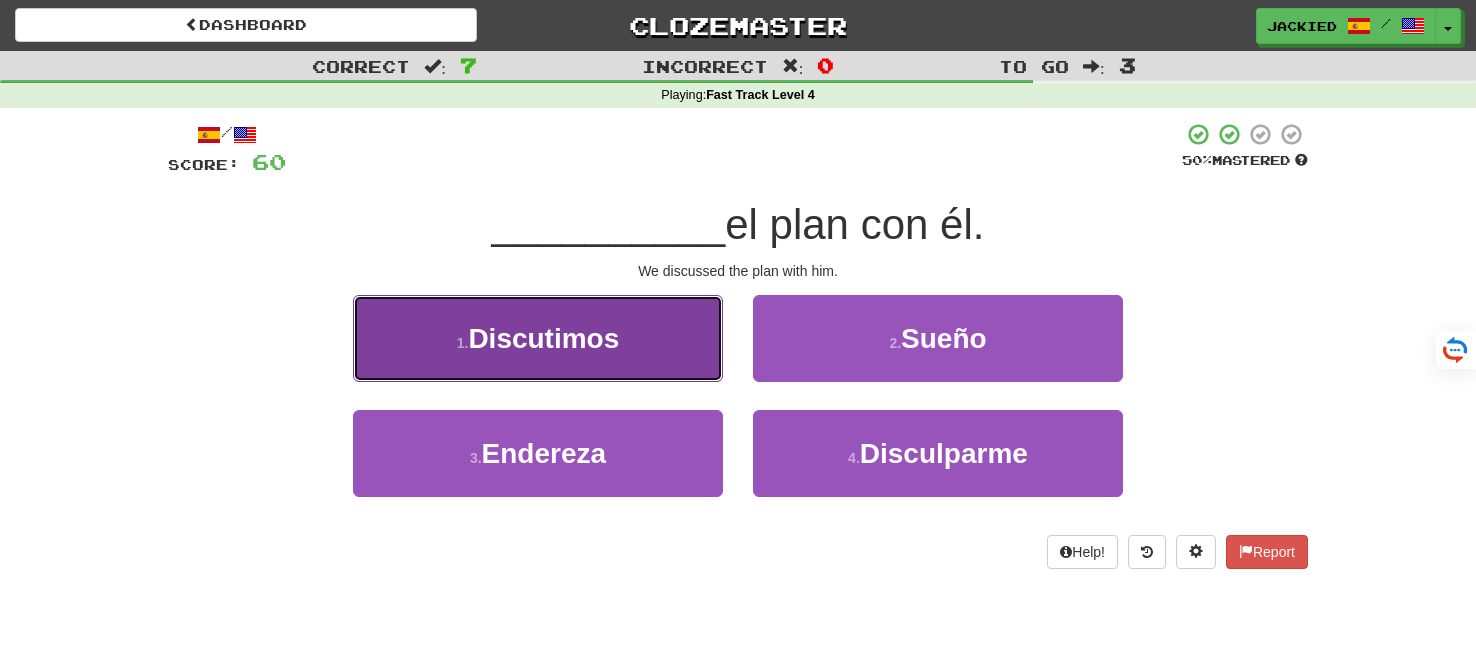 click on "1 .  Discutimos" at bounding box center [538, 338] 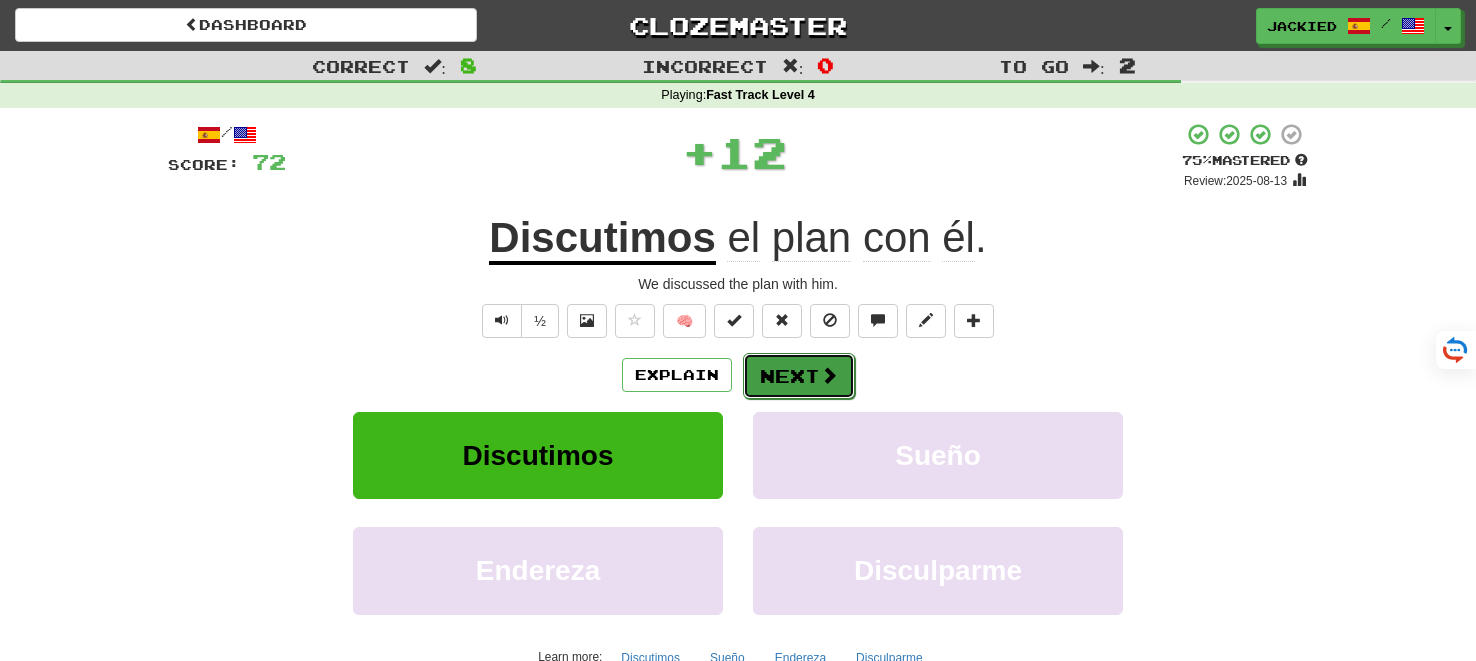 click on "Next" at bounding box center [799, 376] 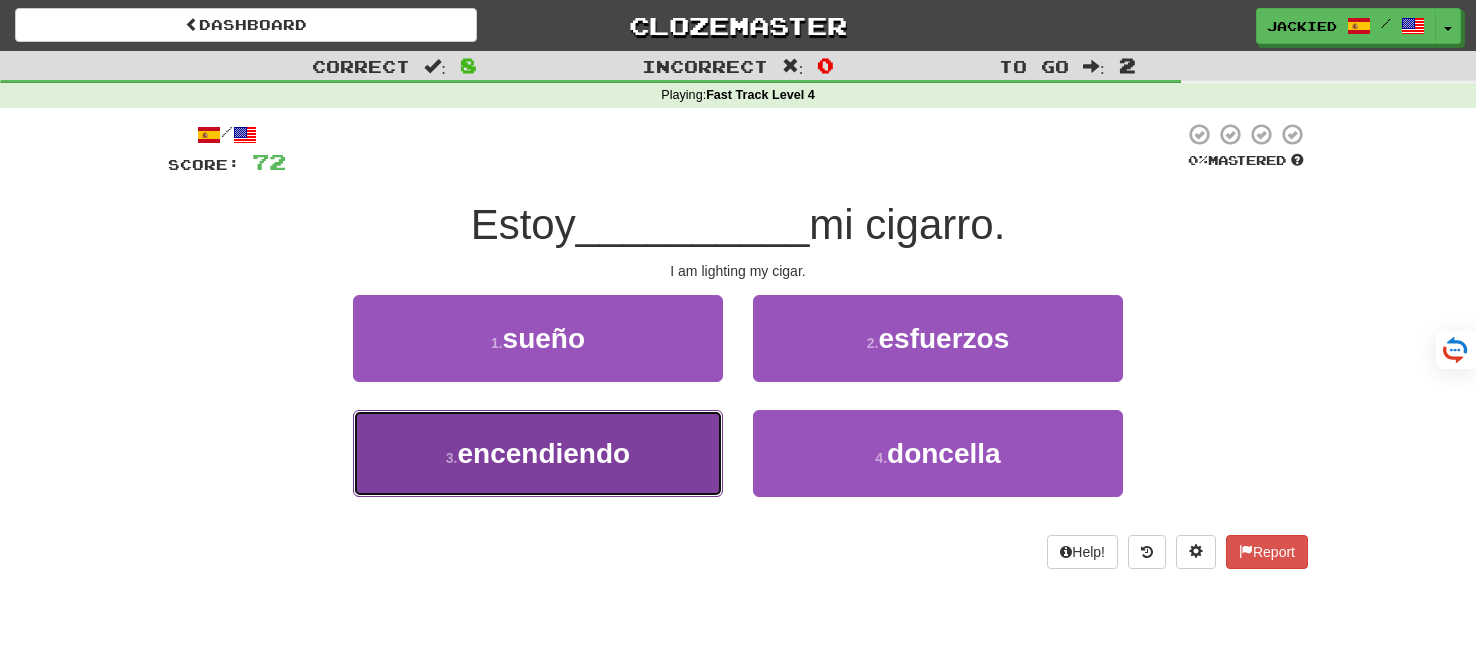 click on "3 .  encendiendo" at bounding box center (538, 453) 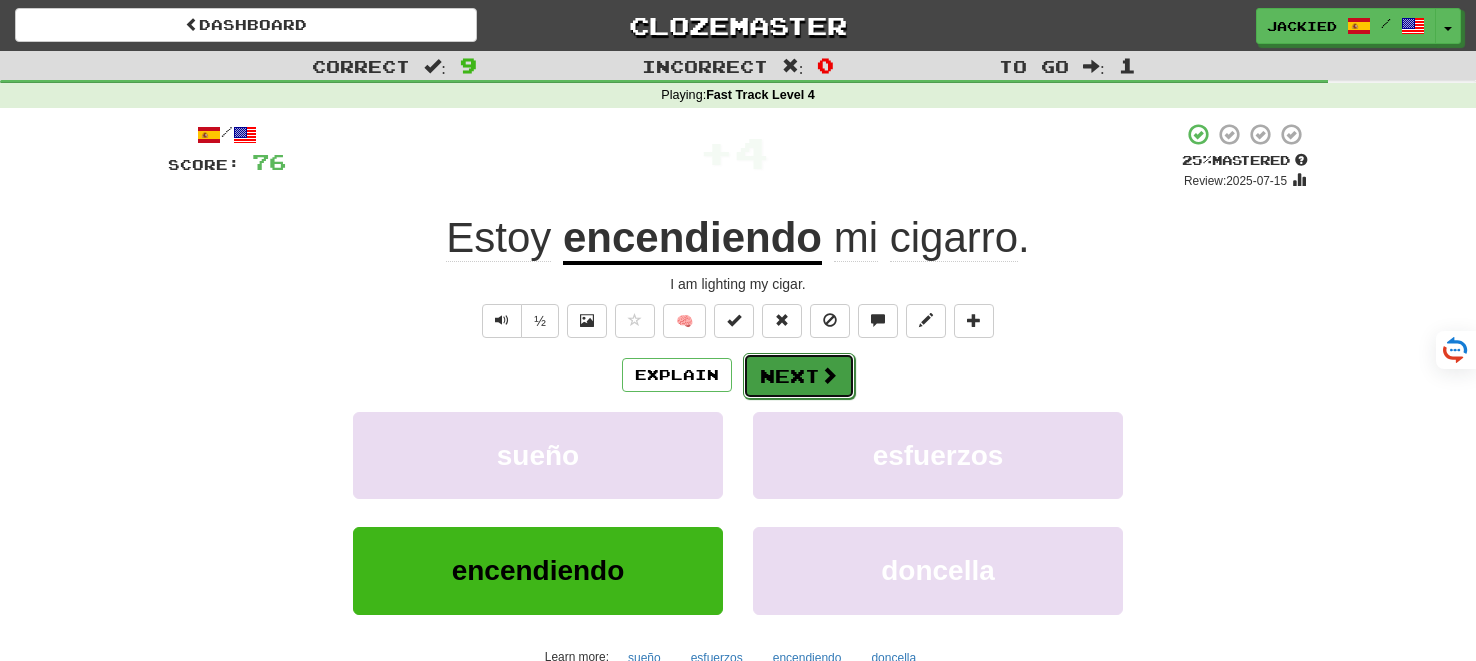 click on "Next" at bounding box center [799, 376] 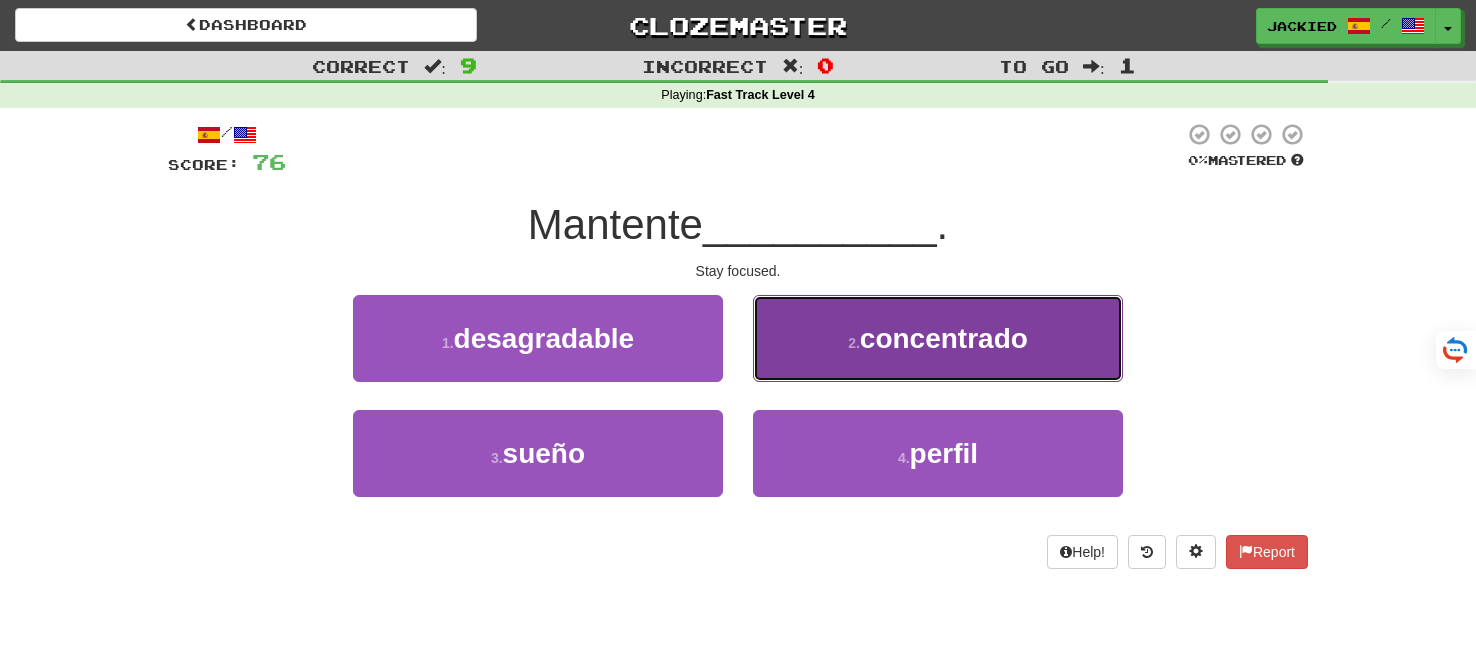 click on "concentrado" at bounding box center (944, 338) 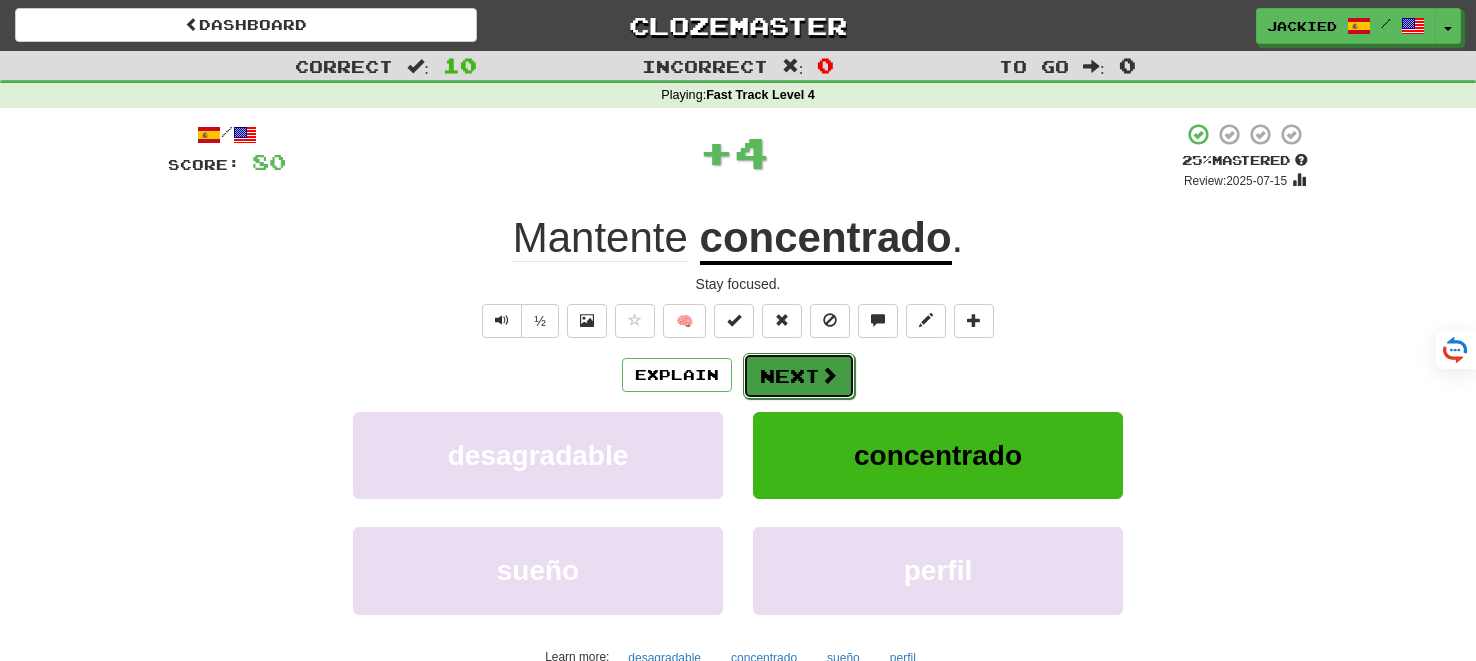 click on "Next" at bounding box center (799, 376) 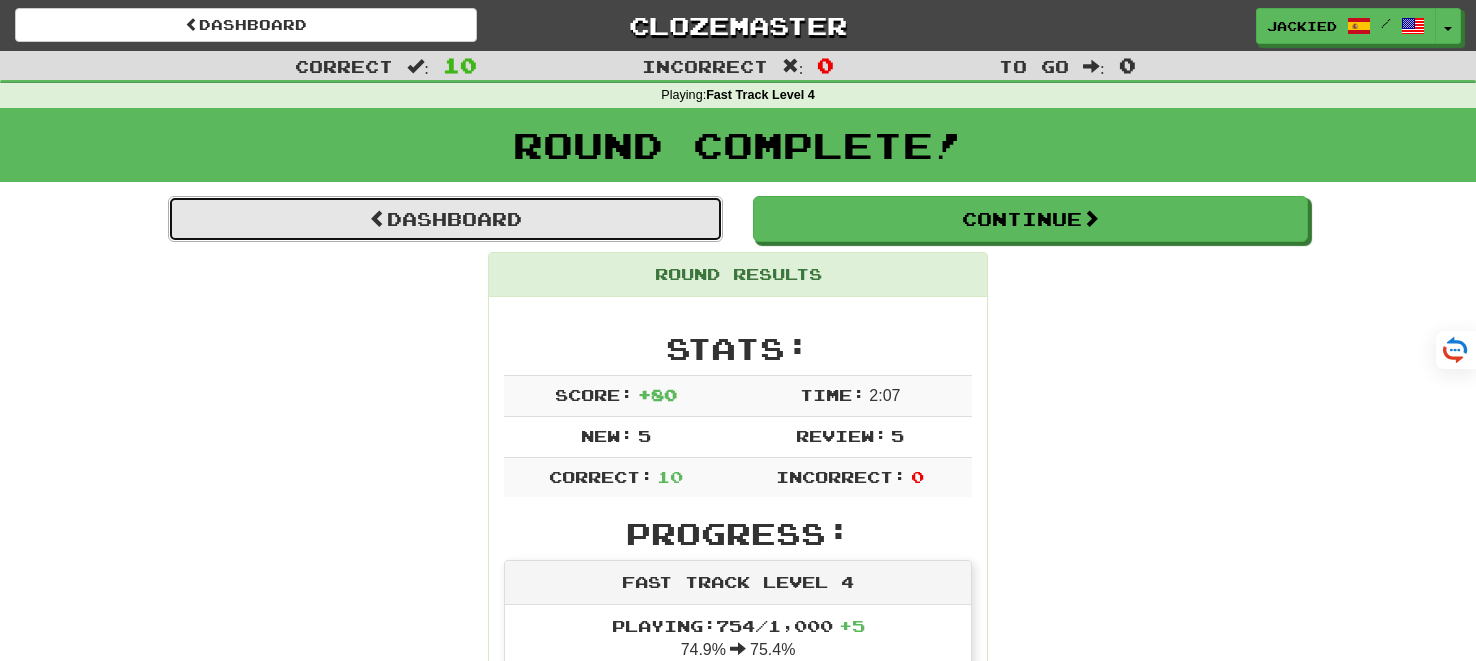 click on "Dashboard" at bounding box center (445, 219) 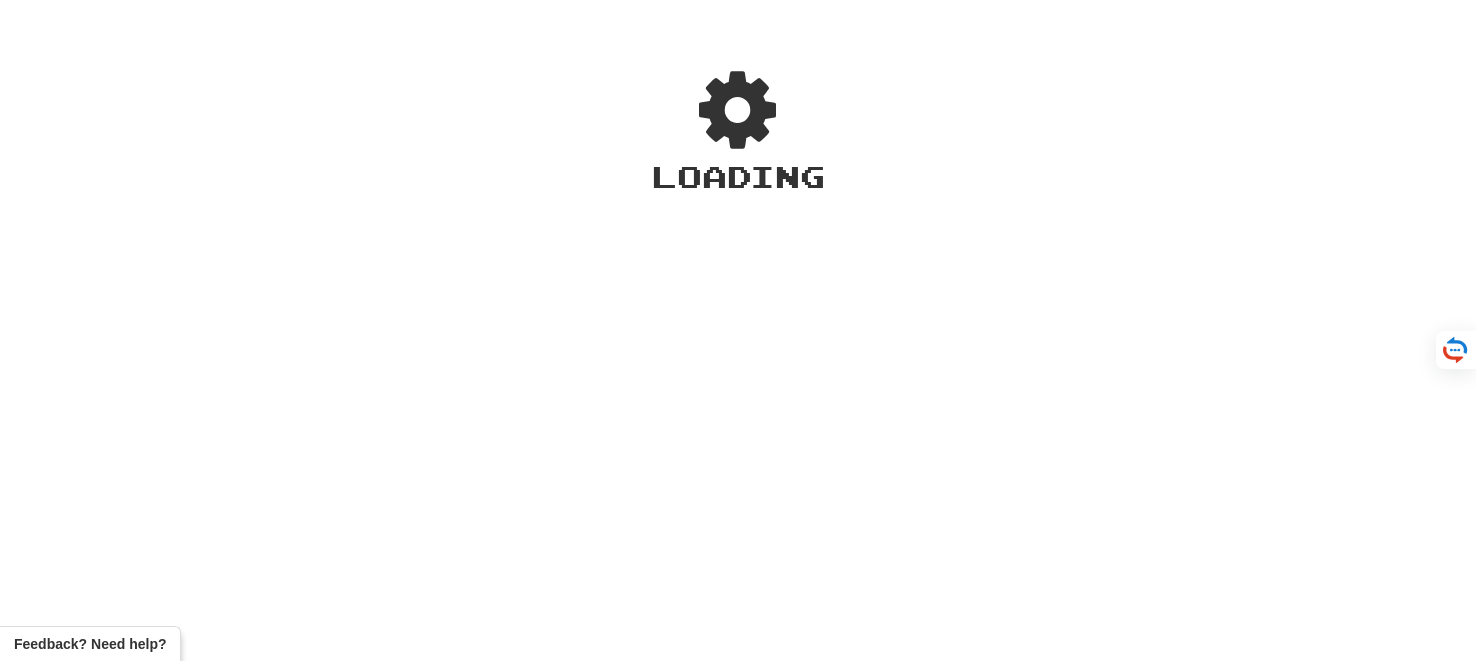 scroll, scrollTop: 0, scrollLeft: 0, axis: both 